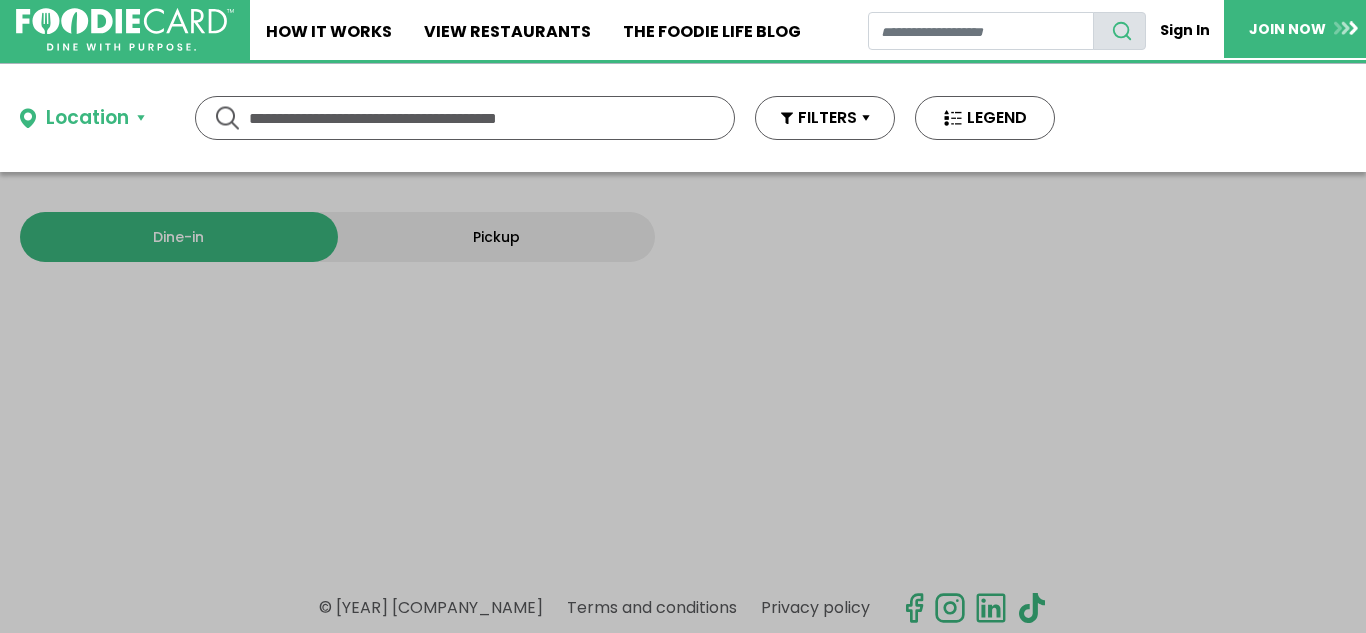 scroll, scrollTop: 0, scrollLeft: 0, axis: both 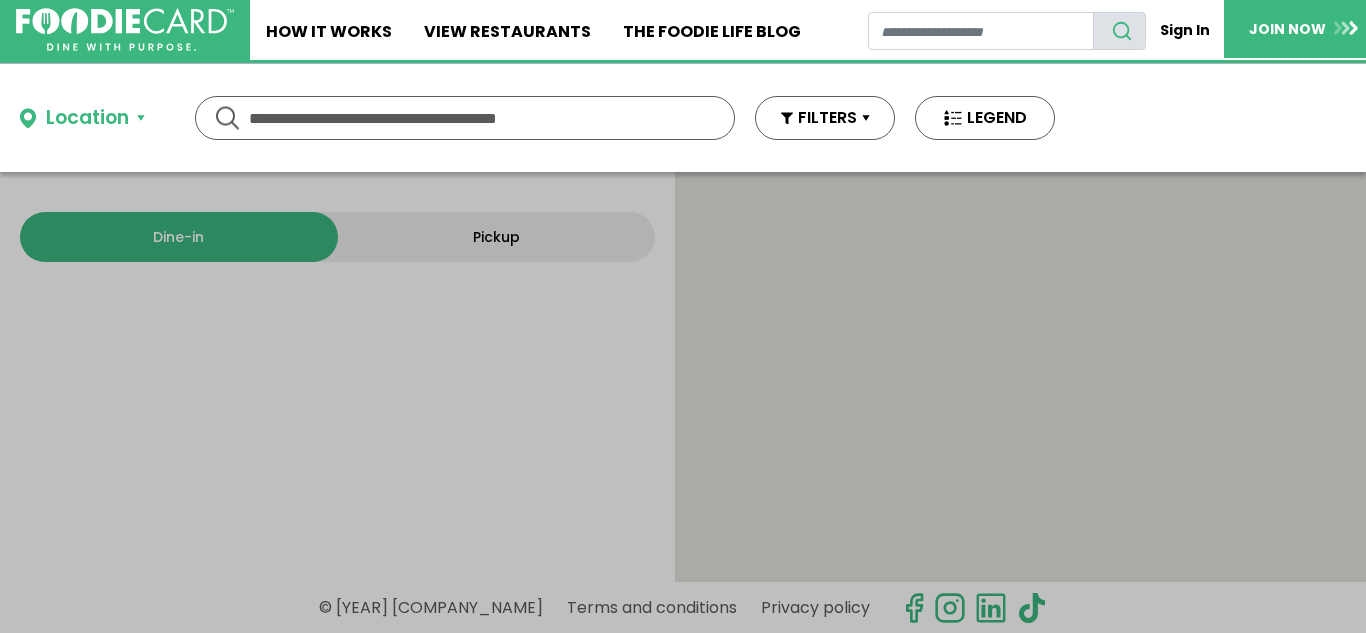 click at bounding box center [465, 118] 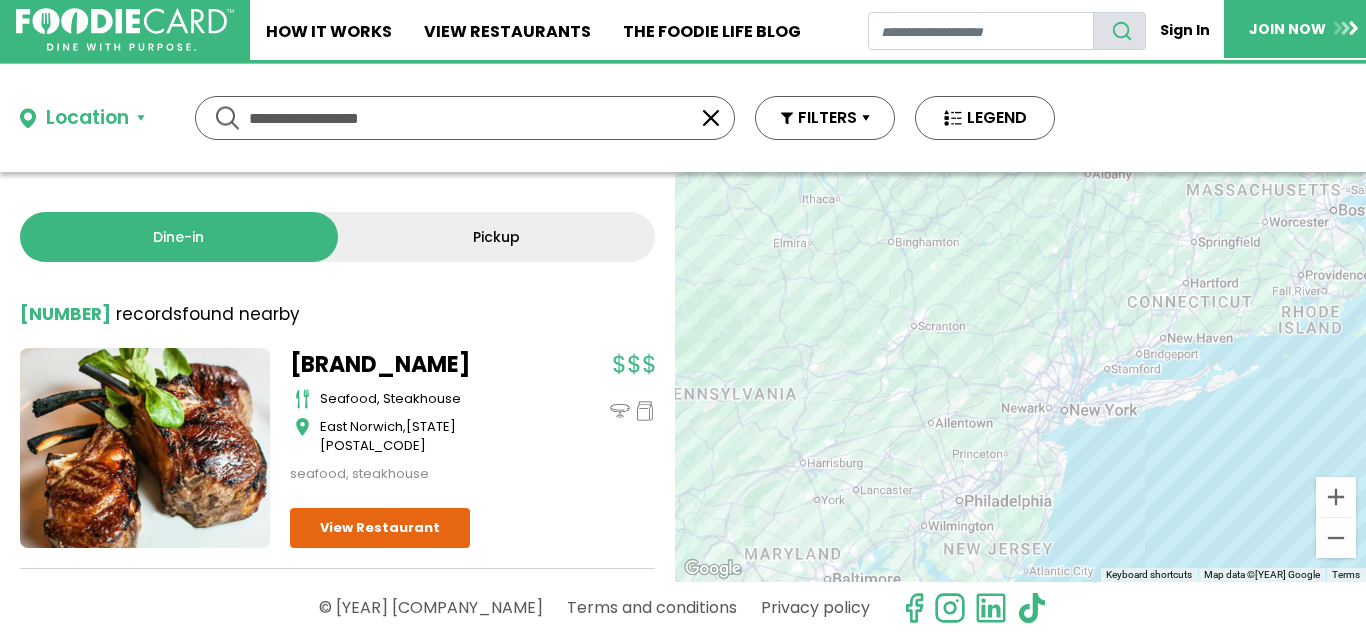 type on "**********" 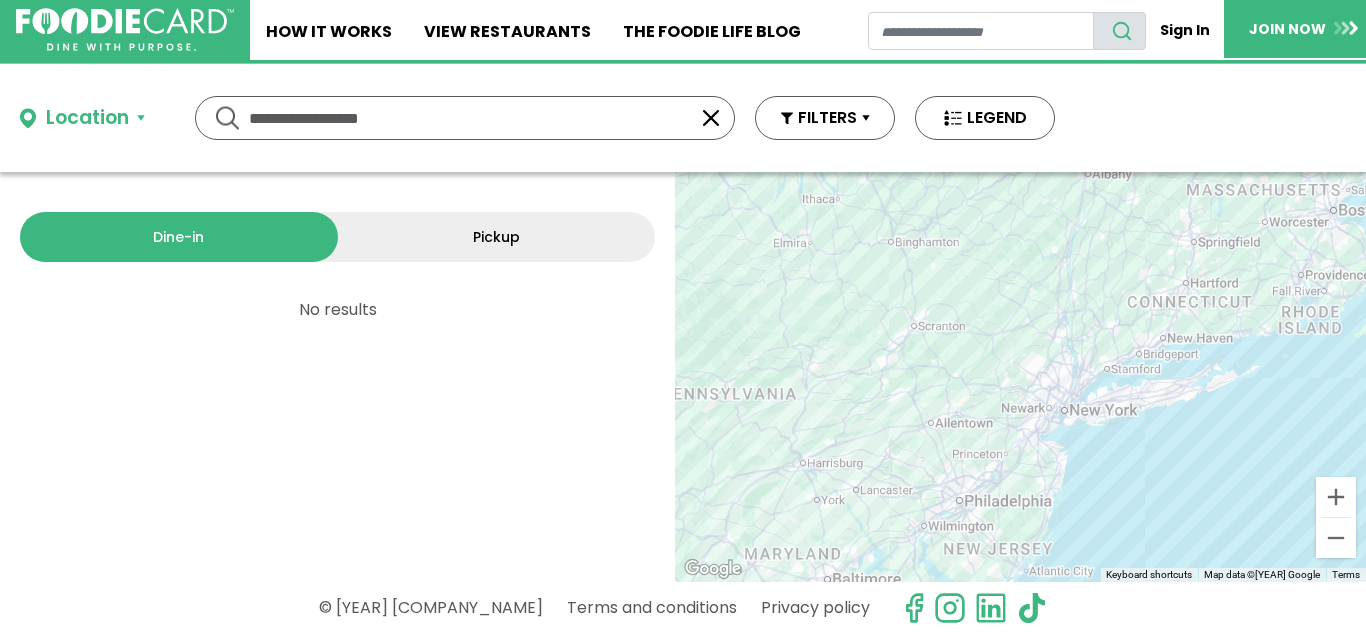 click on "**********" at bounding box center [465, 118] 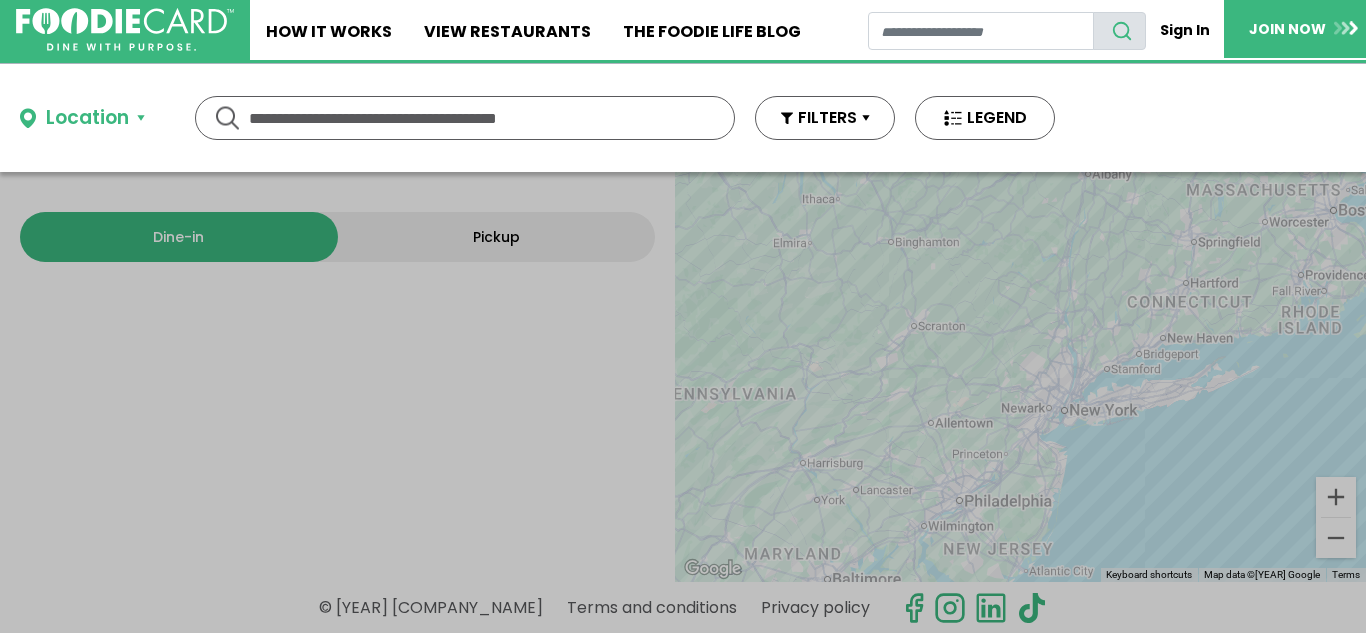 click at bounding box center (465, 118) 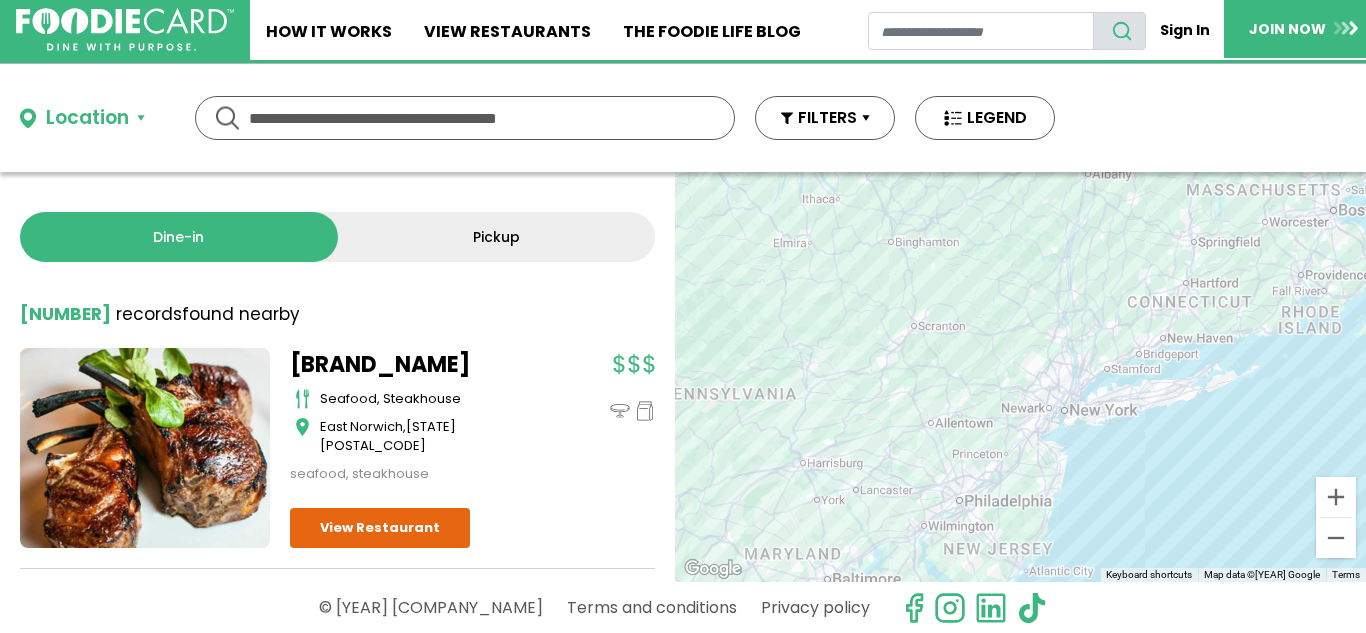 click at bounding box center [465, 118] 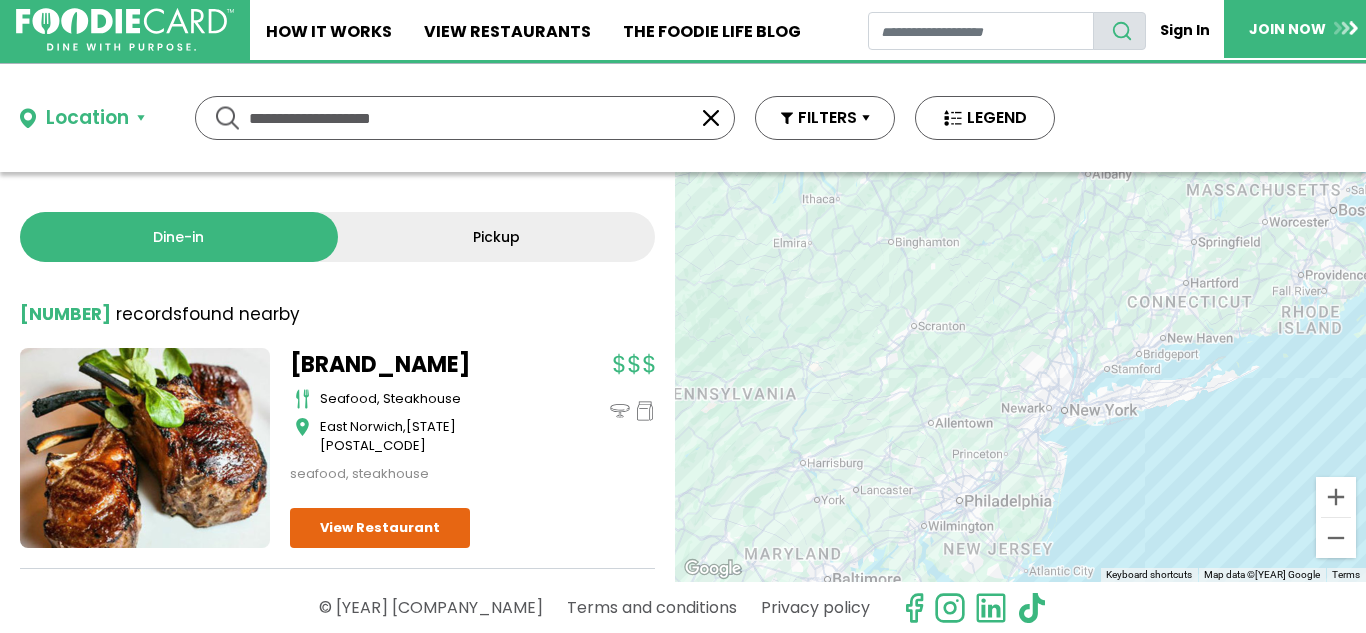 type on "**********" 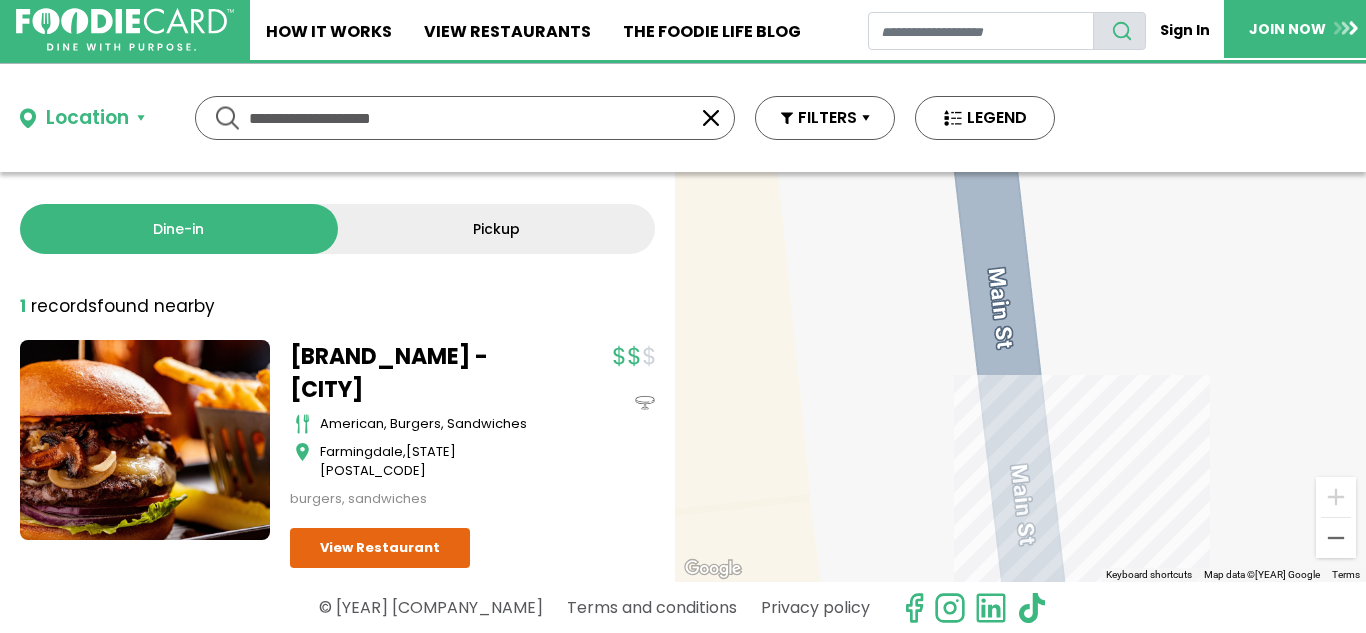 scroll, scrollTop: 0, scrollLeft: 0, axis: both 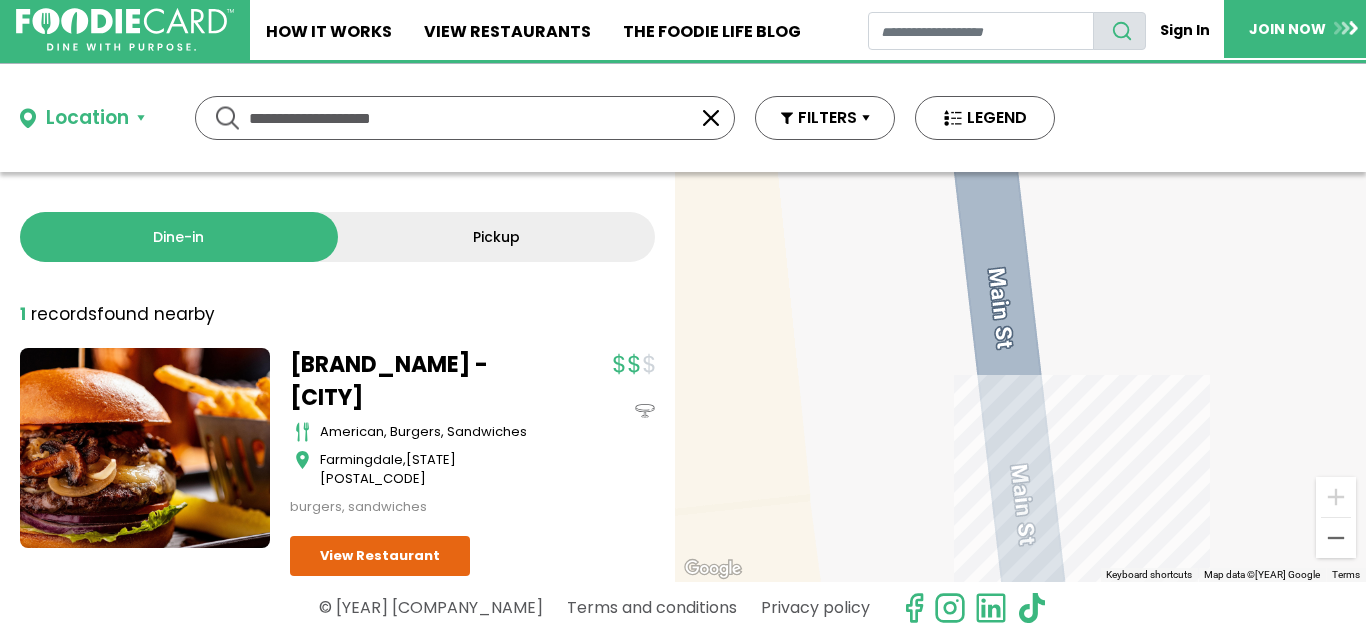 click at bounding box center (711, 118) 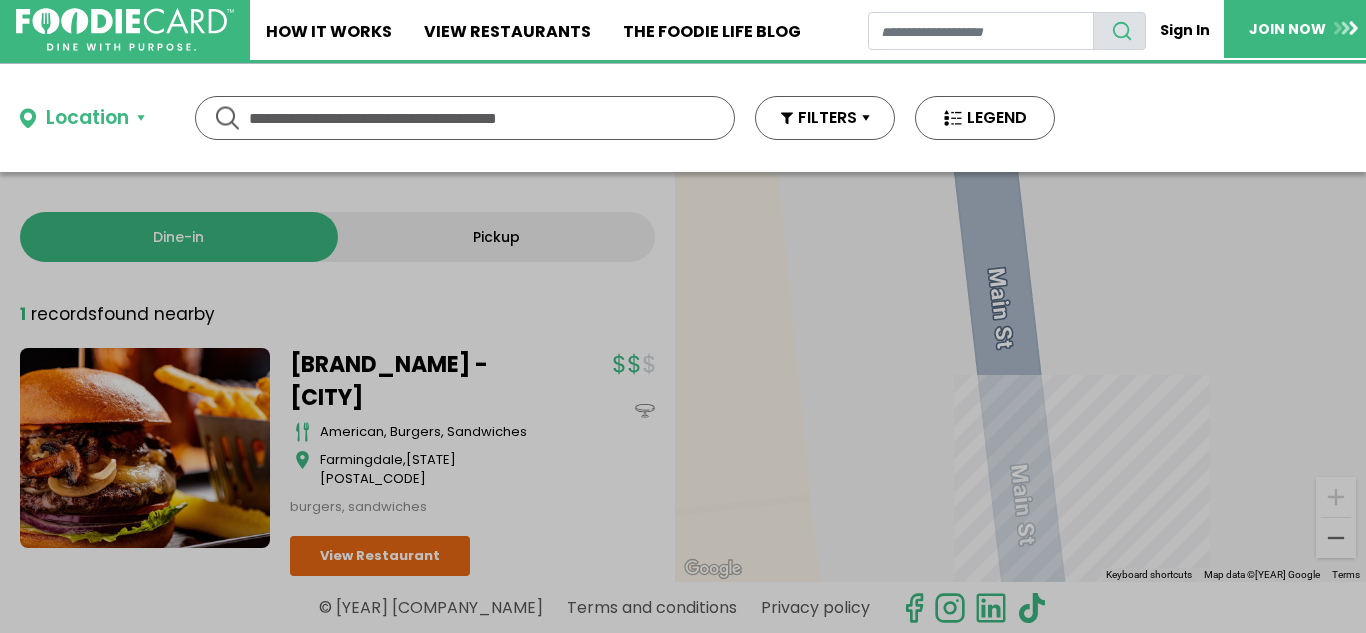 click at bounding box center [465, 118] 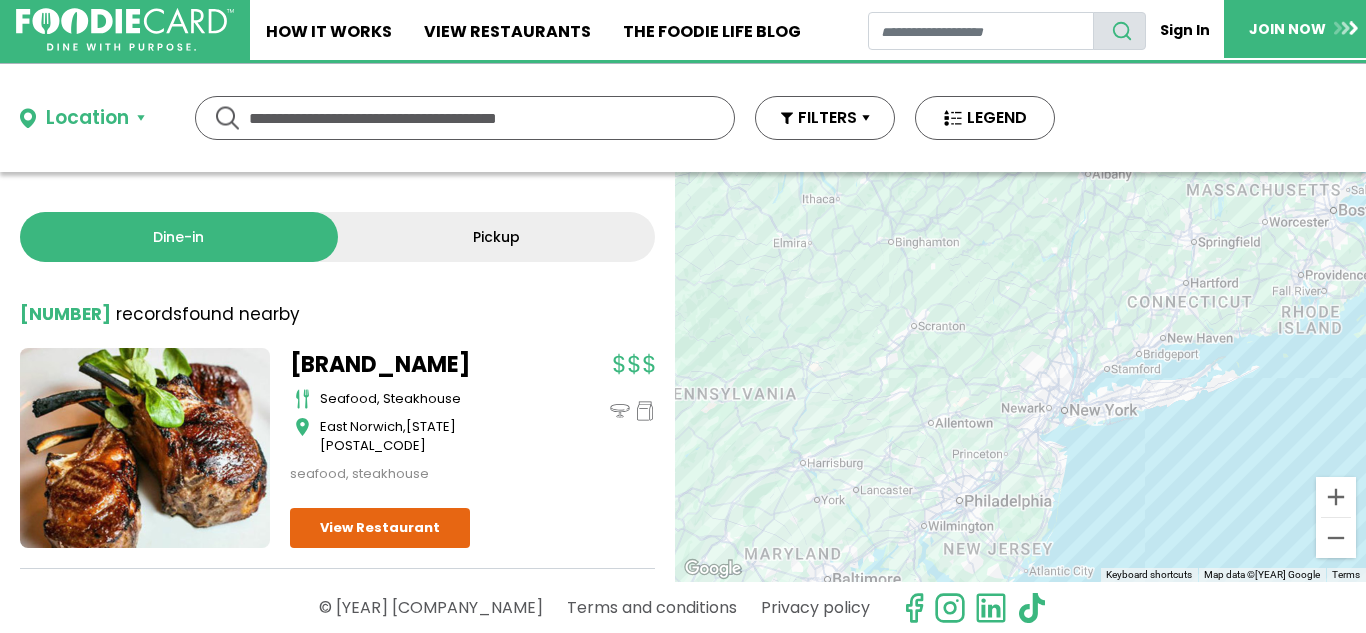 click at bounding box center [465, 118] 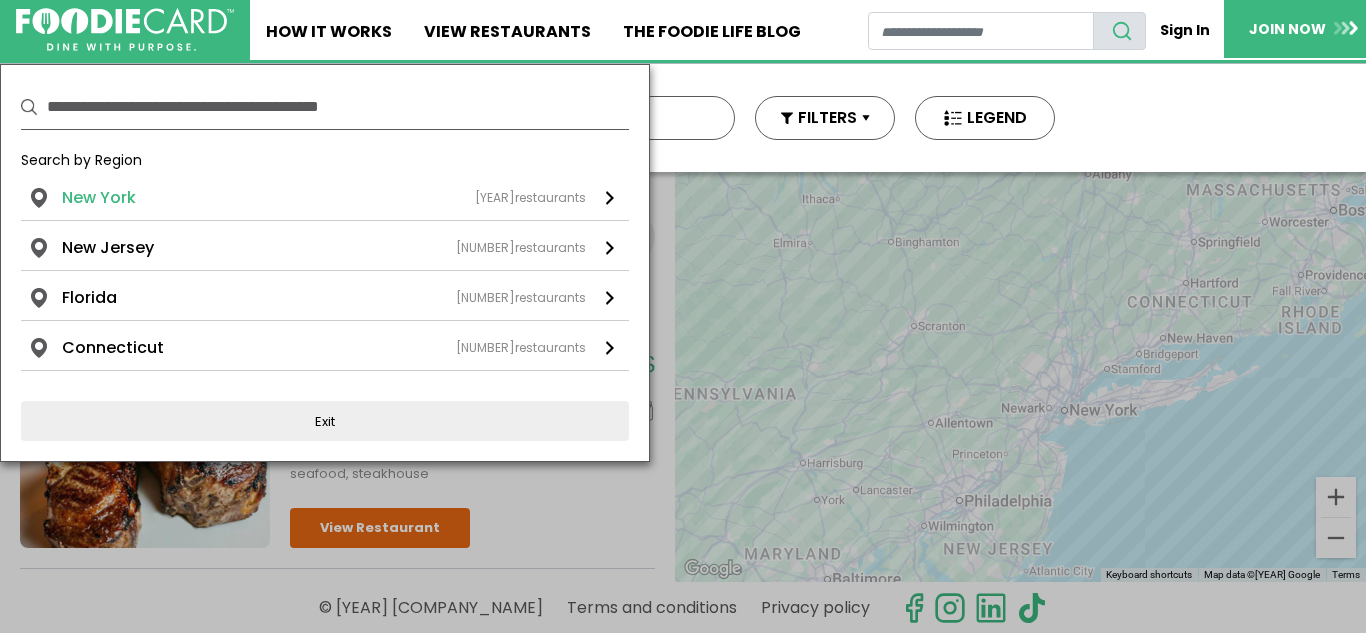 click on "[STATE]
[NUMBER]  restaurants" at bounding box center (324, 198) 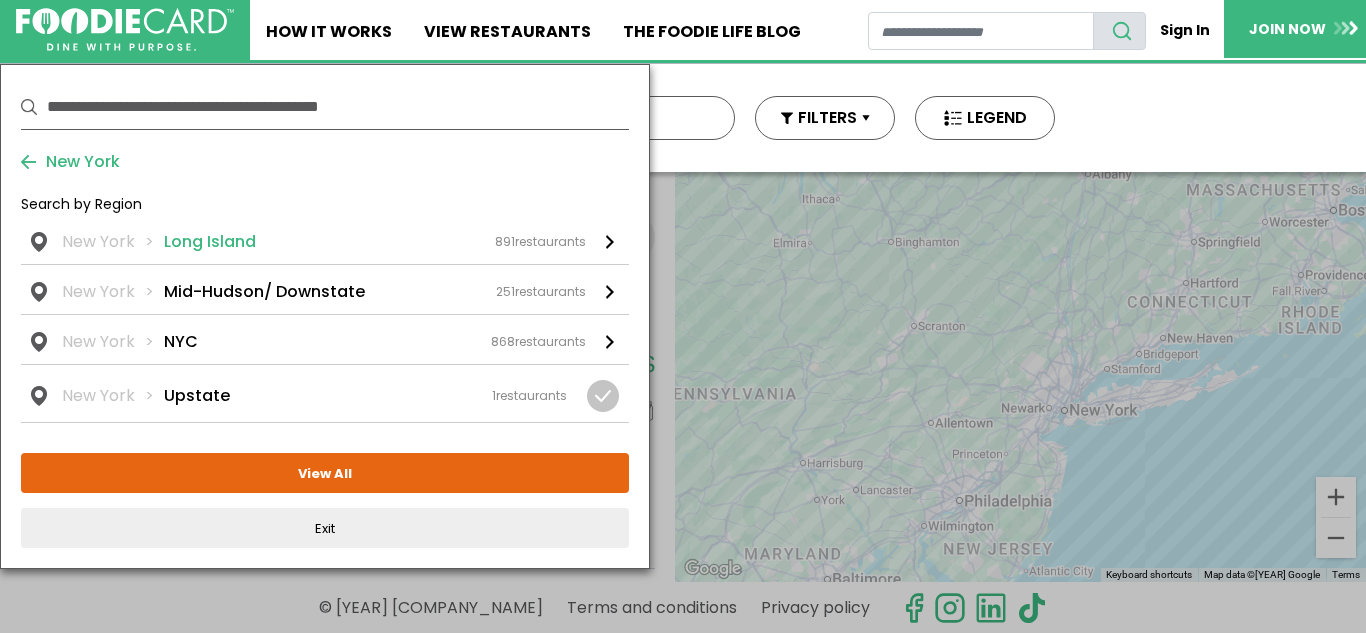 click on "Long Island" at bounding box center (210, 242) 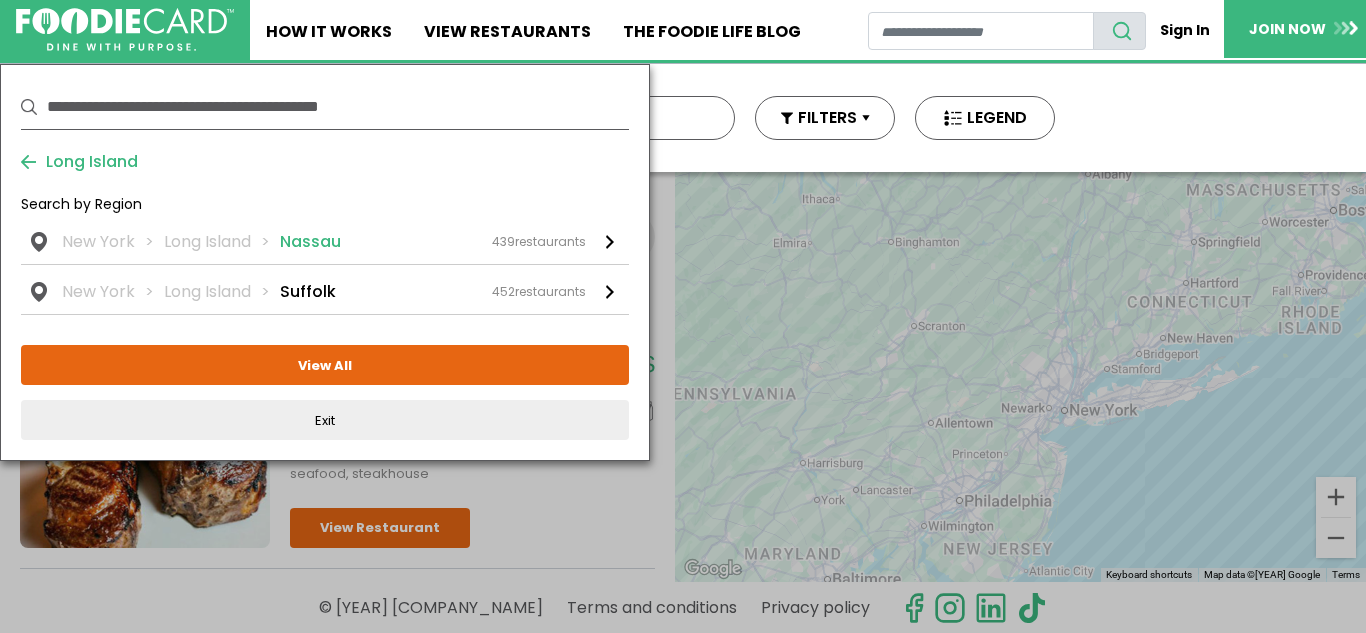 click on "[STATE]
Long Island
[COUNTY]
[NUMBER]  restaurants" at bounding box center [324, 242] 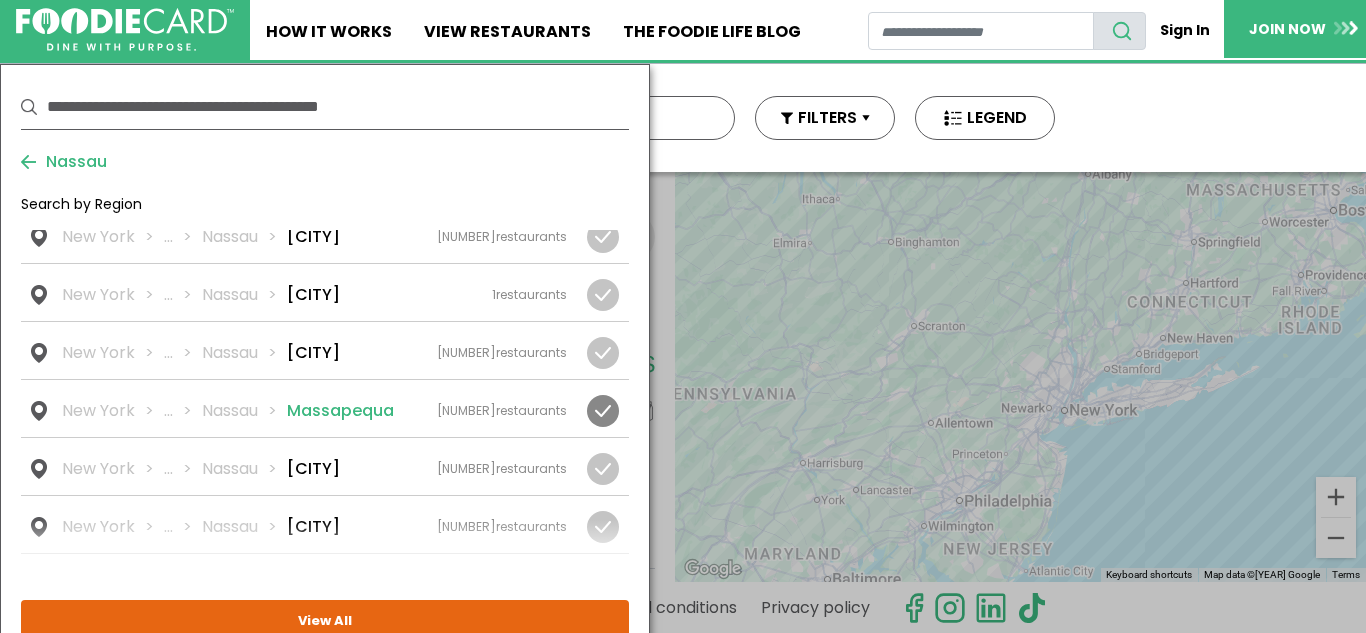 scroll, scrollTop: 1636, scrollLeft: 0, axis: vertical 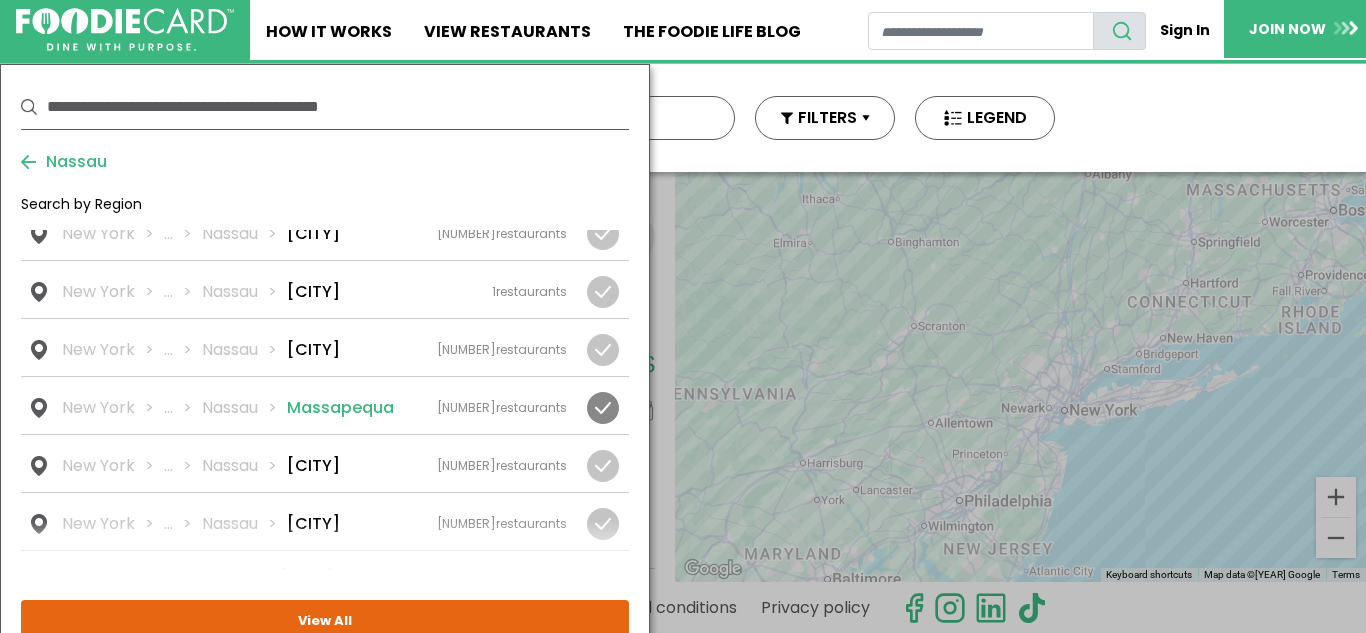 click on "[STATE]
...
[COUNTY]
[CITY]
[NUMBER]  restaurants" at bounding box center (314, 408) 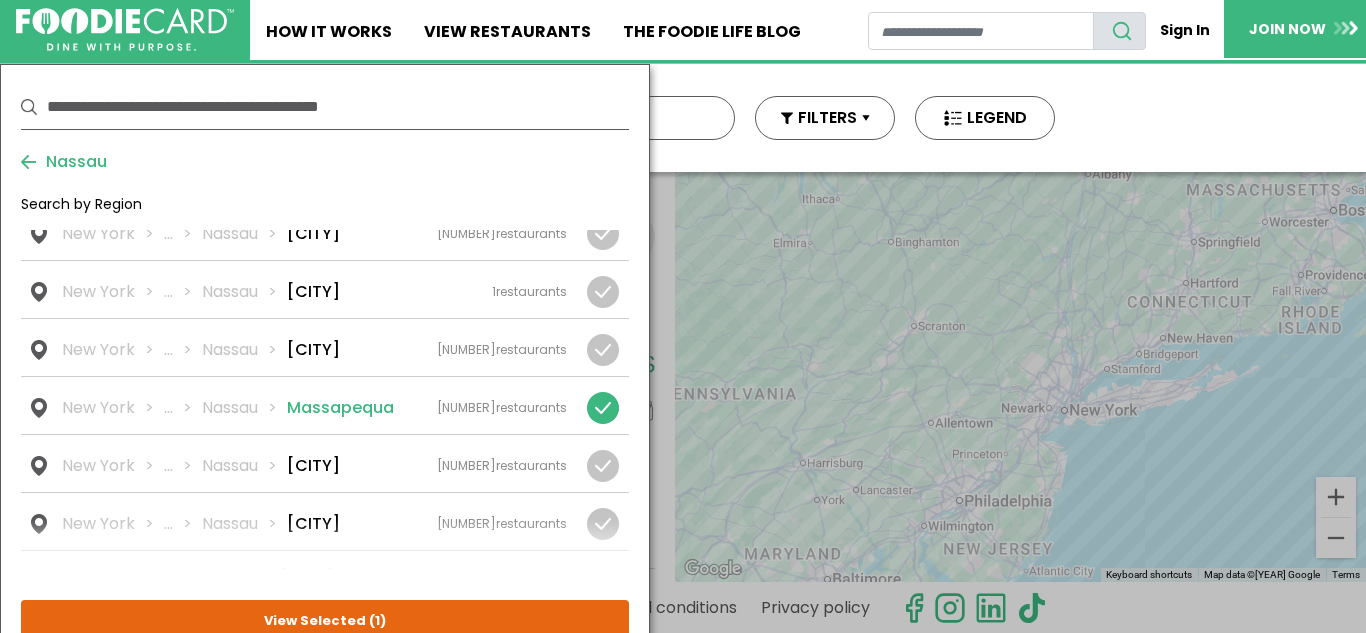 click on "Massapequa" at bounding box center [340, 408] 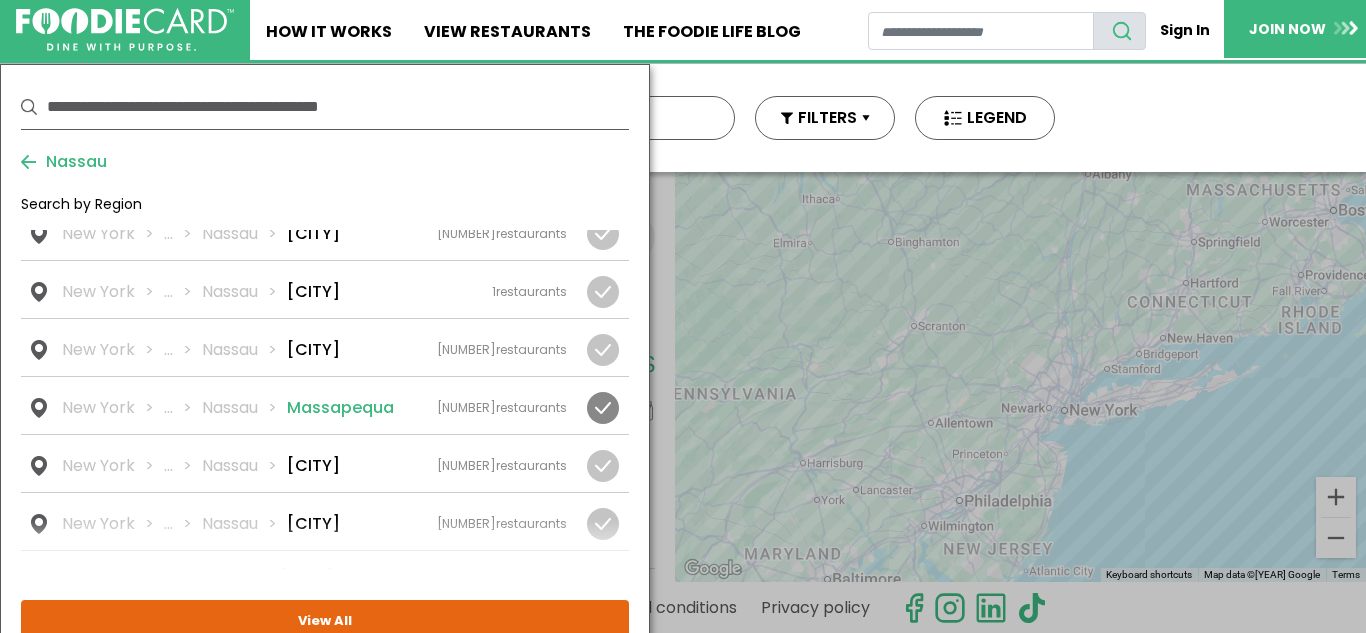 click on "Massapequa" at bounding box center (340, 408) 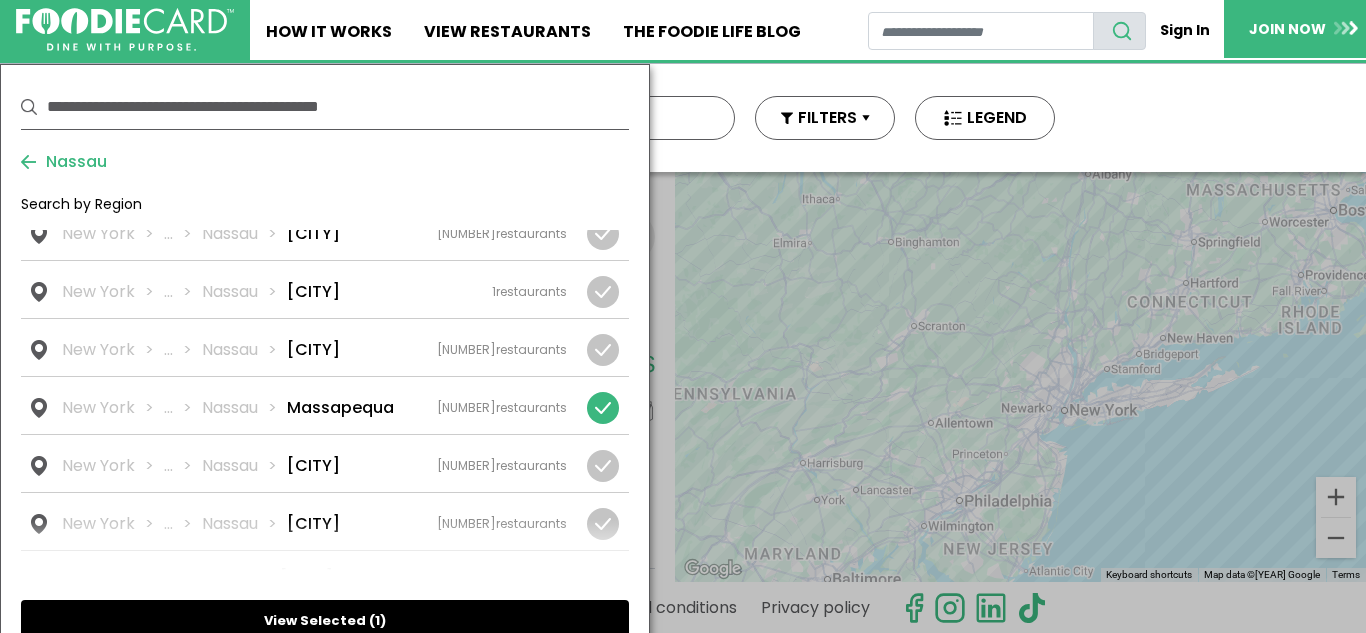 click on "View Selected ( [NUMBER] )" at bounding box center (325, 620) 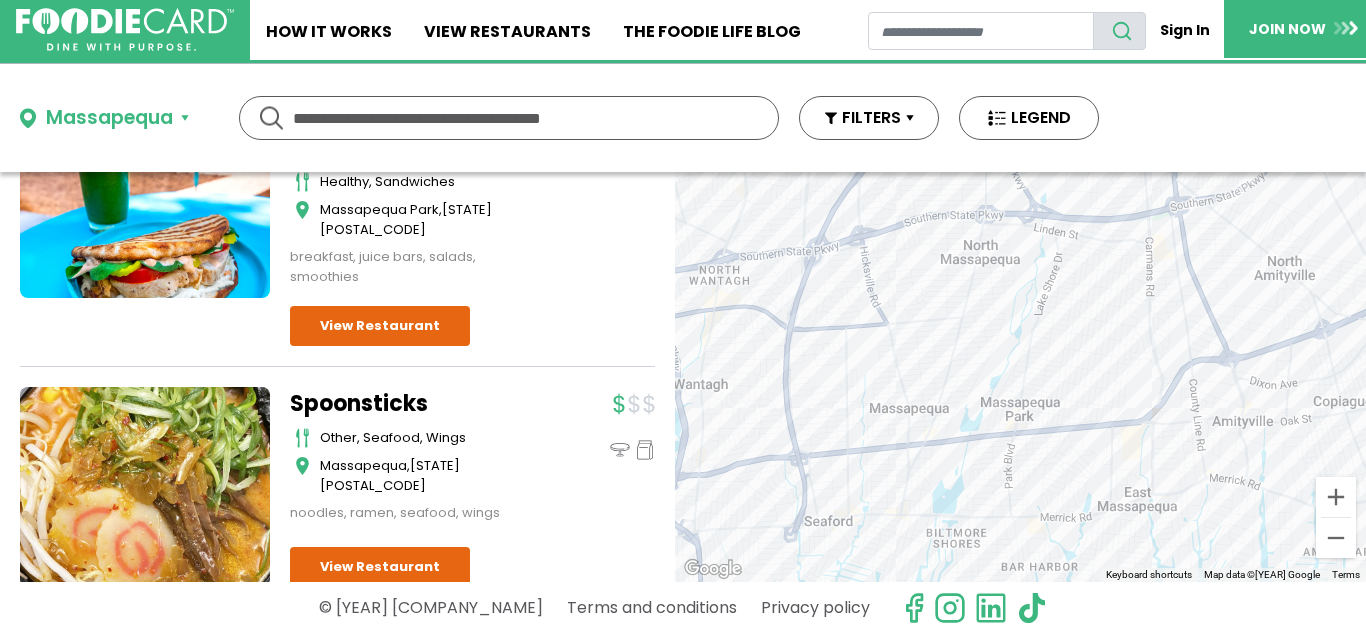 scroll, scrollTop: 4966, scrollLeft: 0, axis: vertical 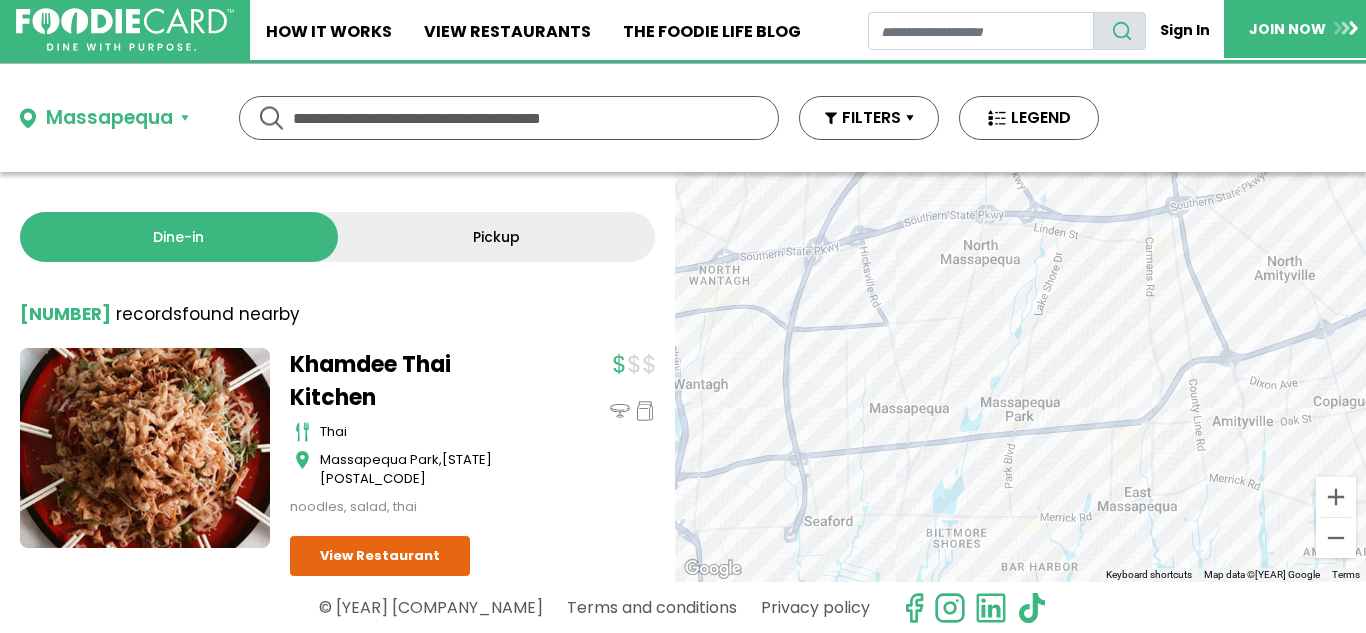 click on "Massapequa" at bounding box center (109, 118) 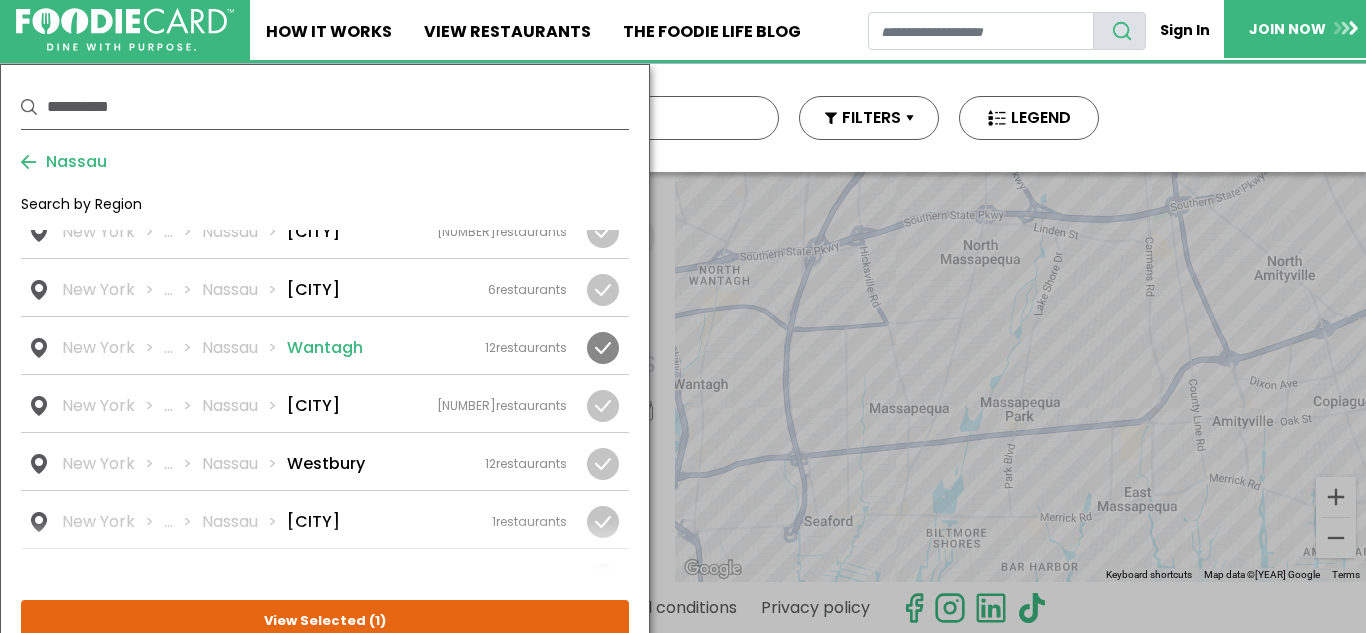 scroll, scrollTop: 2780, scrollLeft: 0, axis: vertical 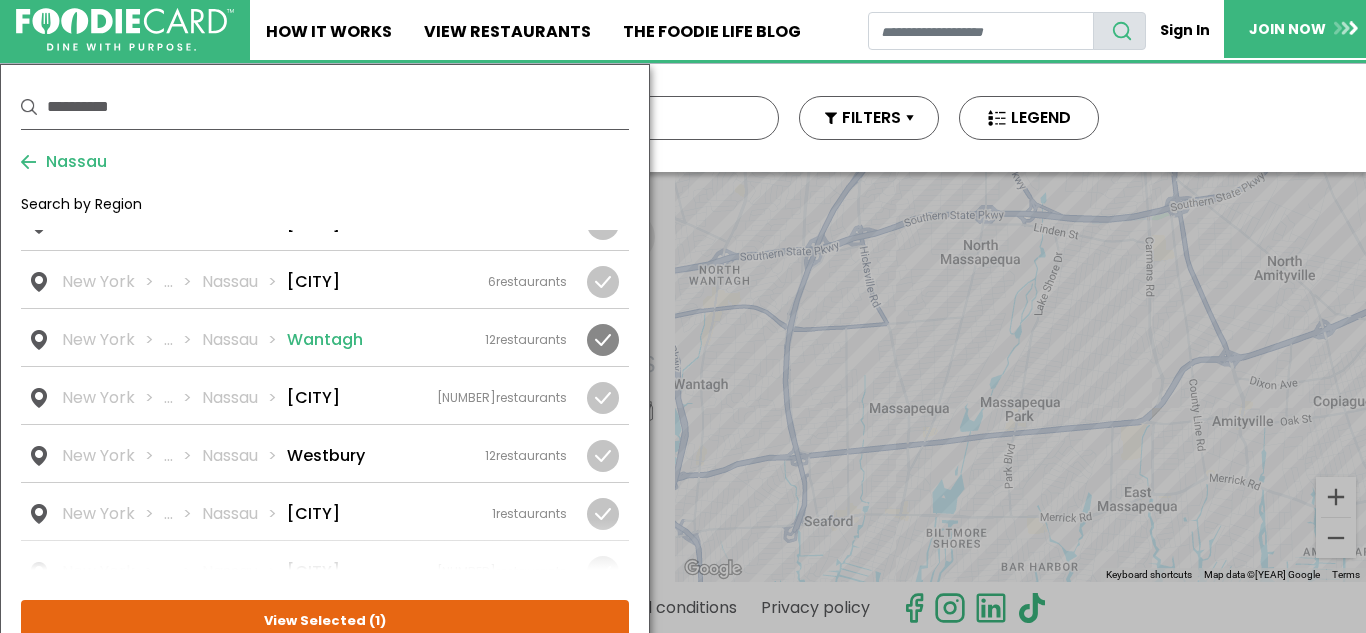 click on "[CITY]
...
Nassau
[CITY]
12  restaurants" at bounding box center (314, 340) 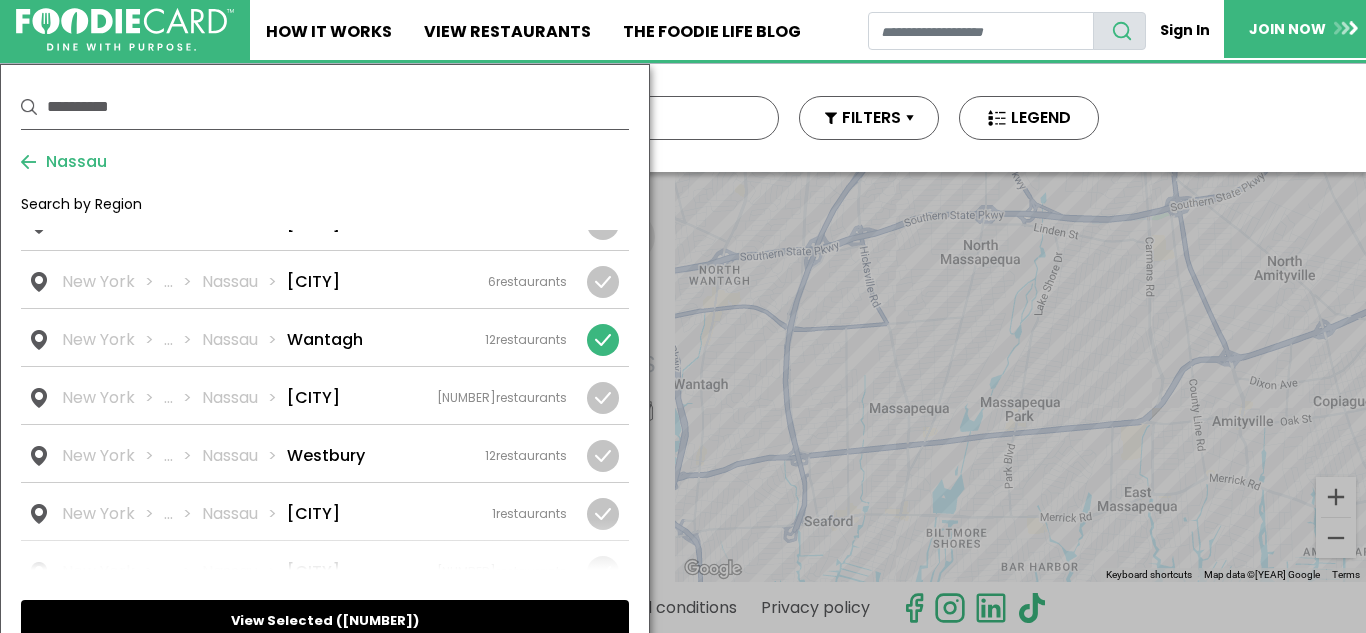 click on "View Selected ( [NUMBER] )" at bounding box center (325, 620) 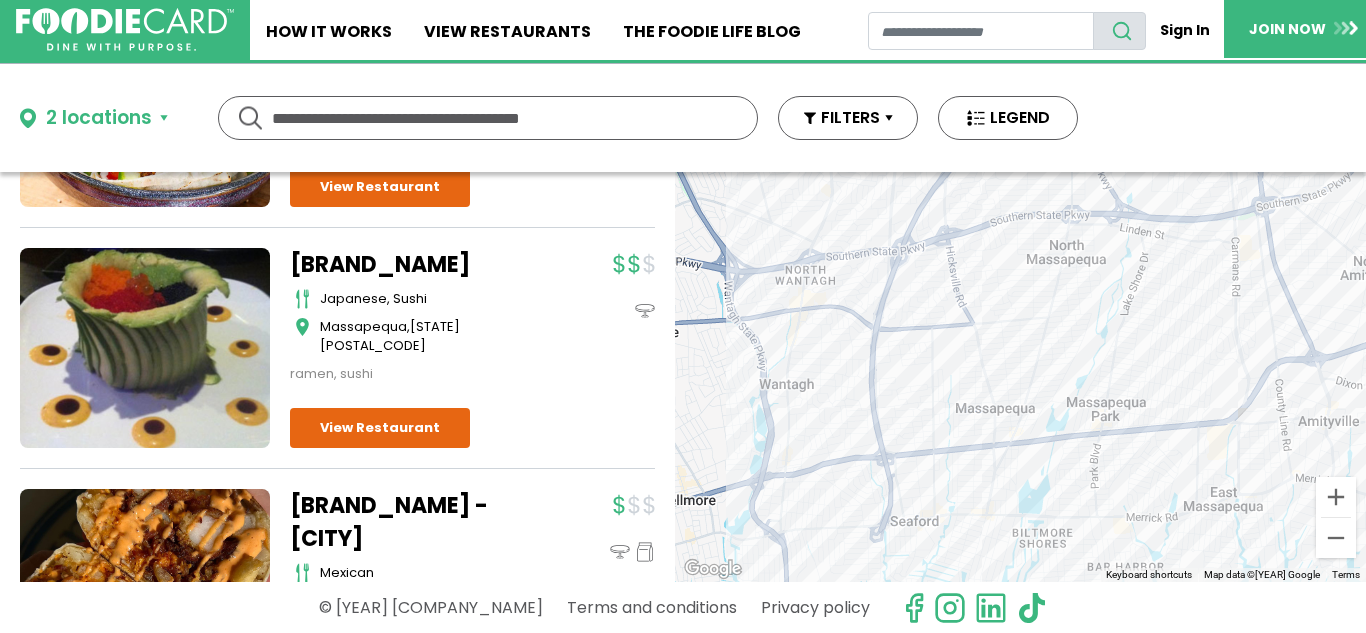 scroll, scrollTop: 4847, scrollLeft: 0, axis: vertical 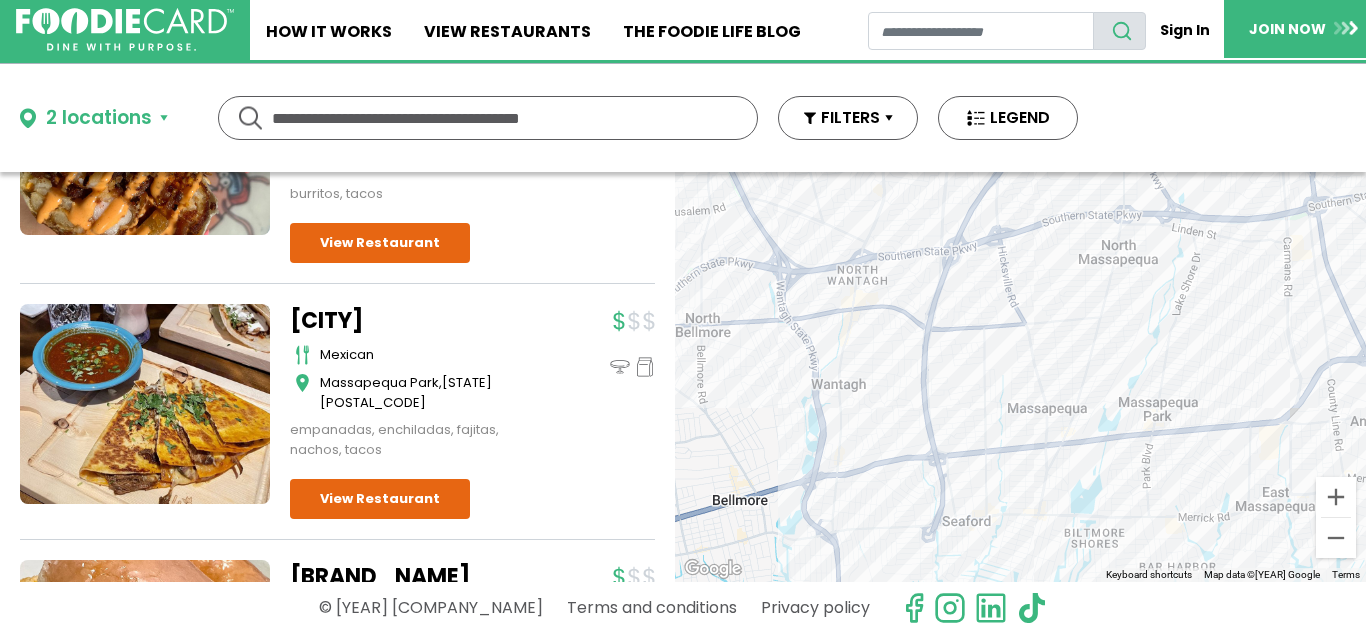 click on "2 locations" at bounding box center [99, 118] 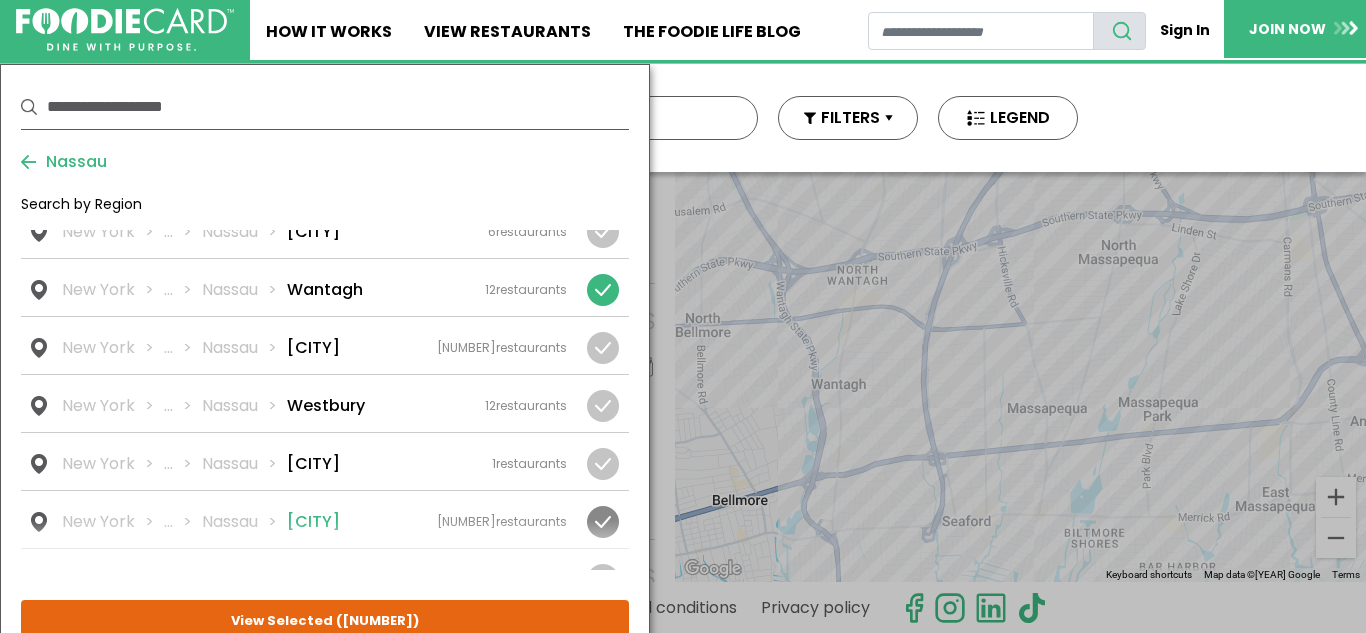 scroll, scrollTop: 2851, scrollLeft: 0, axis: vertical 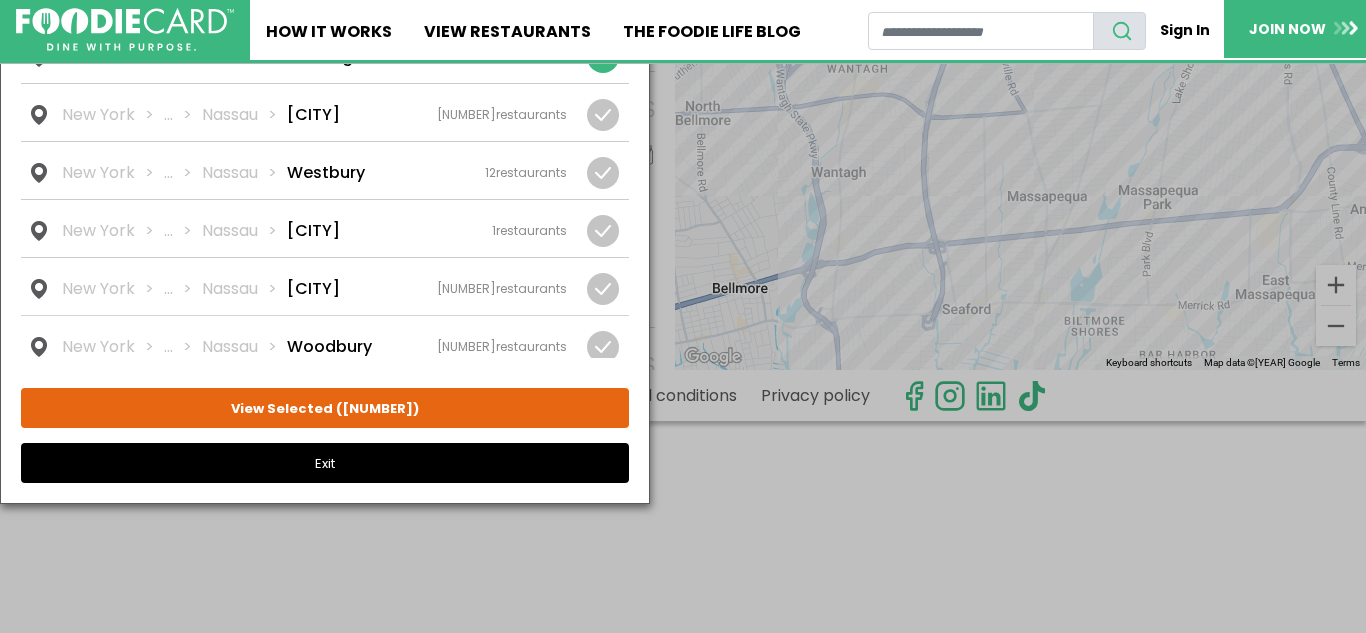 click on "Exit" at bounding box center [325, 463] 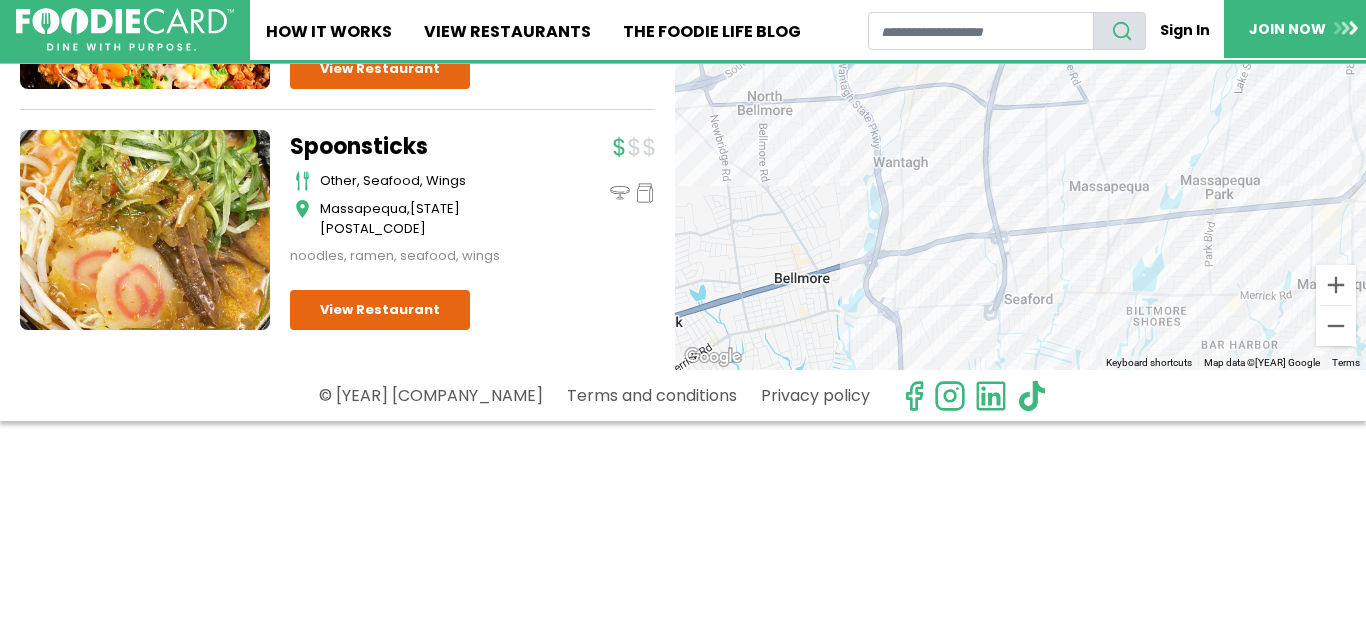 scroll, scrollTop: 0, scrollLeft: 0, axis: both 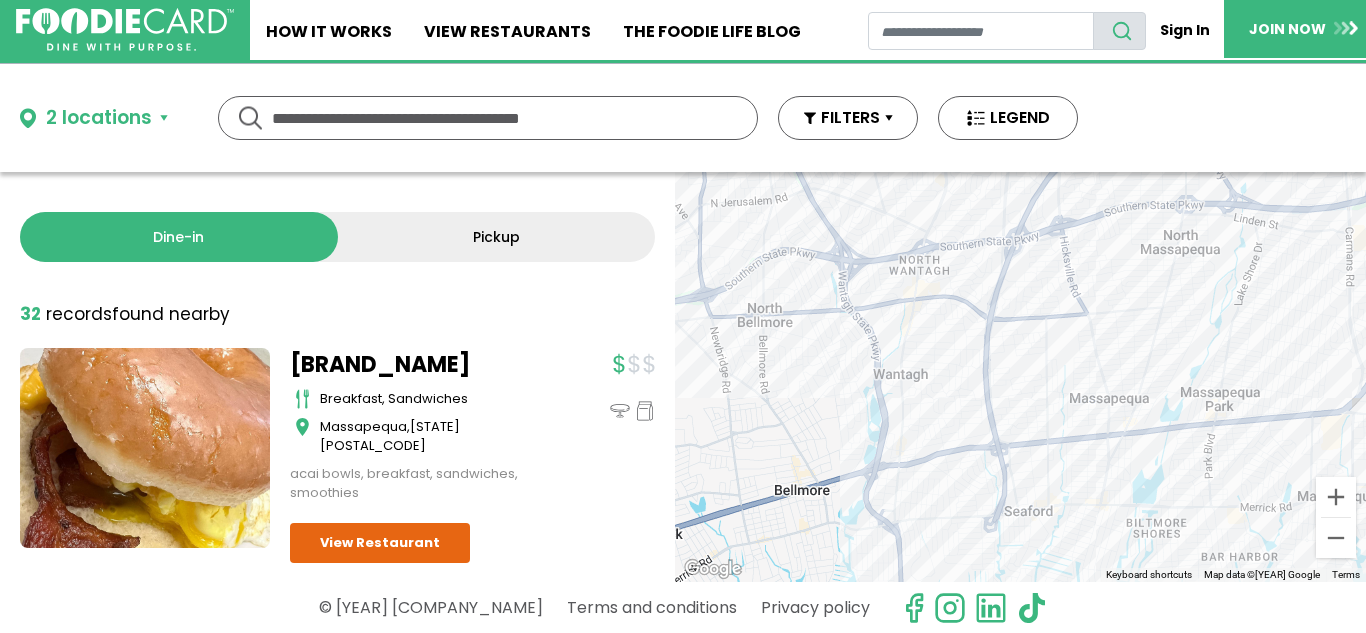 click on "2 locations" at bounding box center [99, 118] 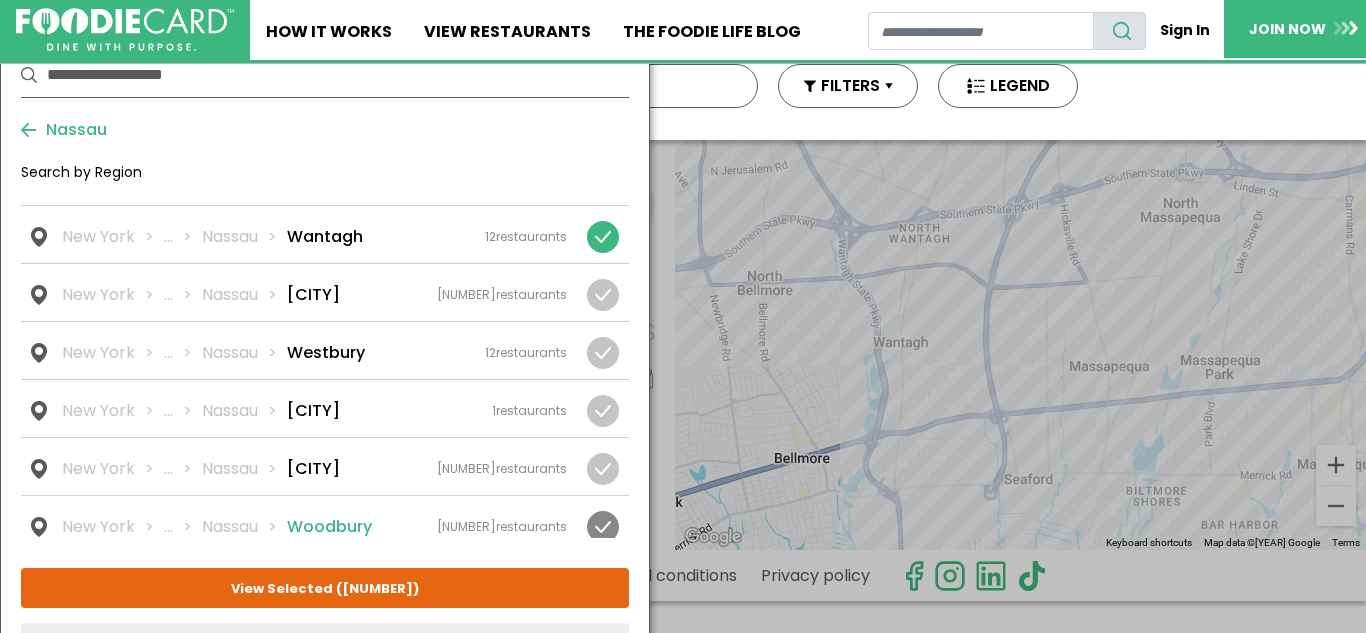 scroll, scrollTop: 76, scrollLeft: 0, axis: vertical 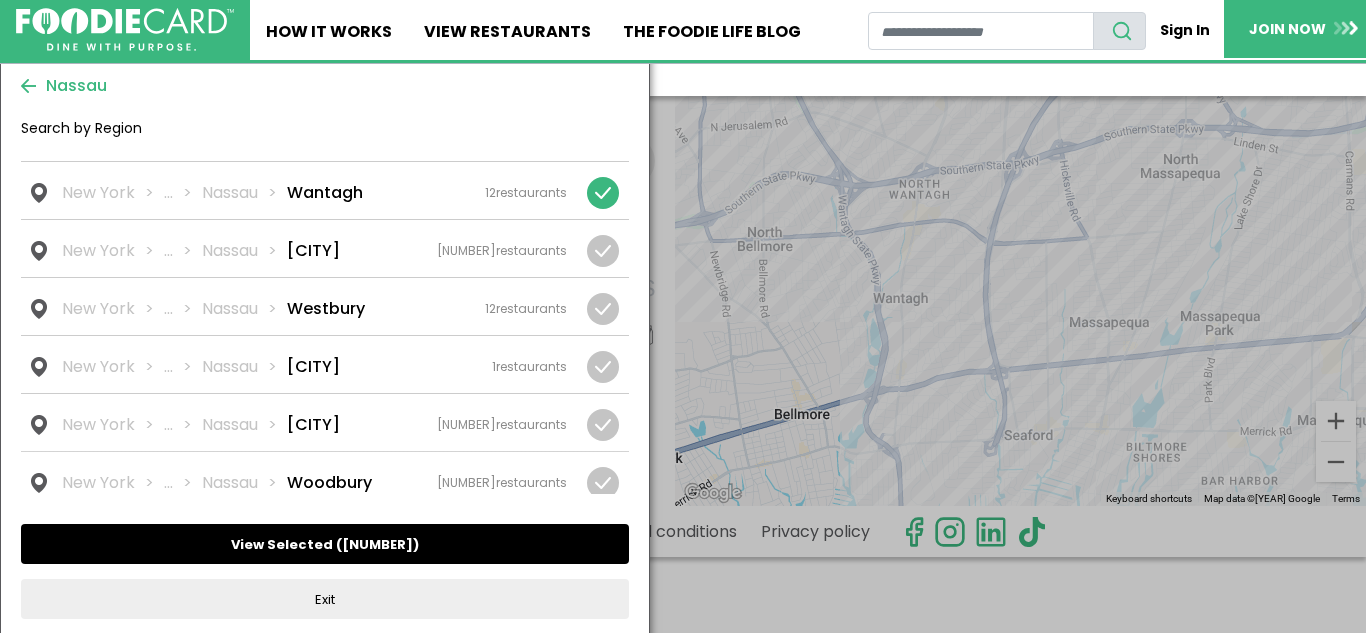 click on "[NUMBER]" at bounding box center [377, 544] 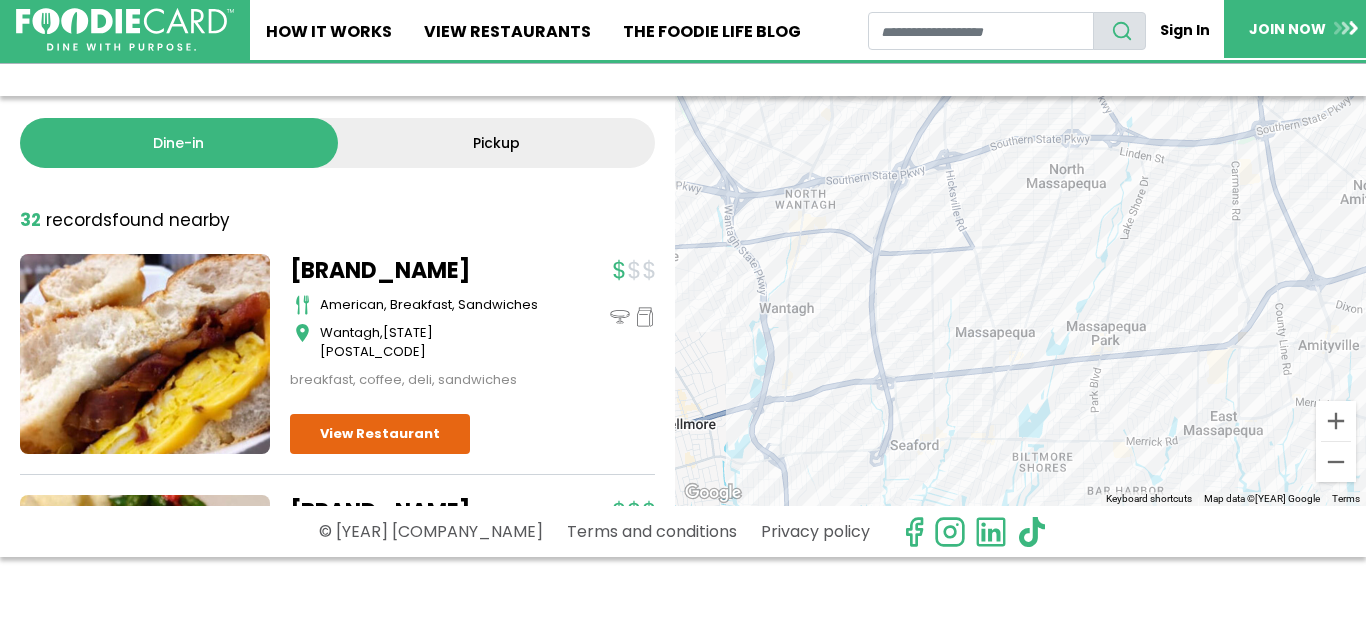 scroll, scrollTop: 0, scrollLeft: 0, axis: both 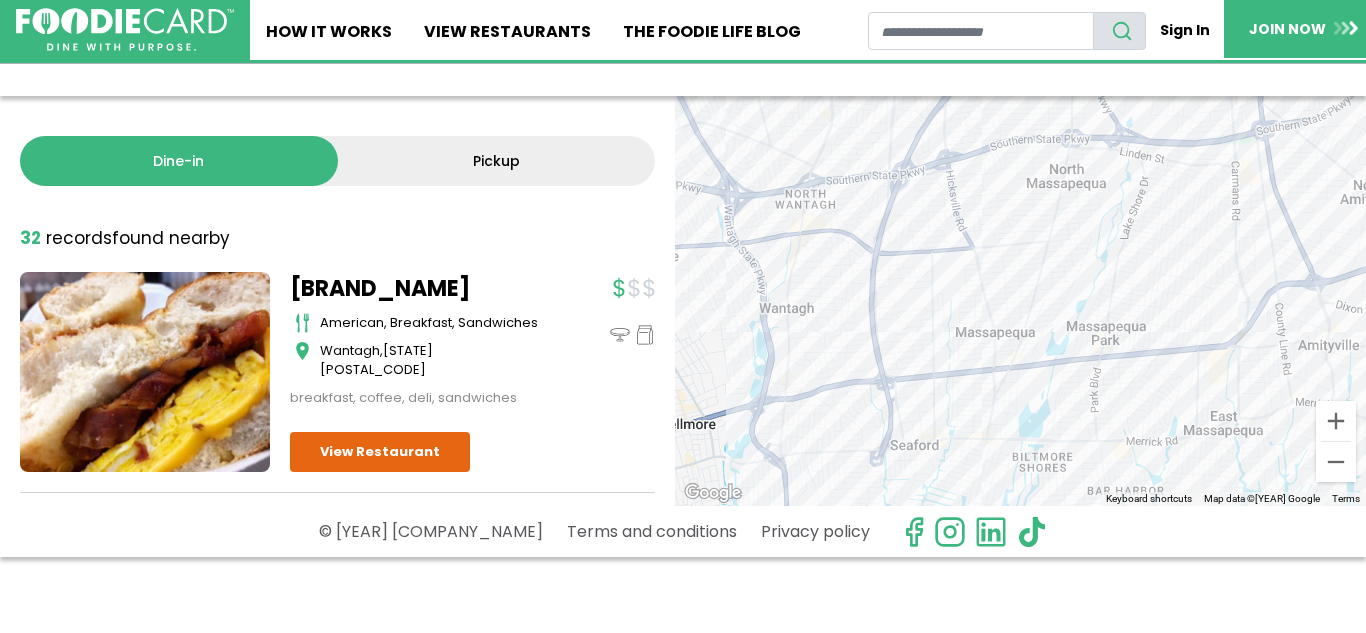 click on "To navigate, press the arrow keys." at bounding box center (1020, 301) 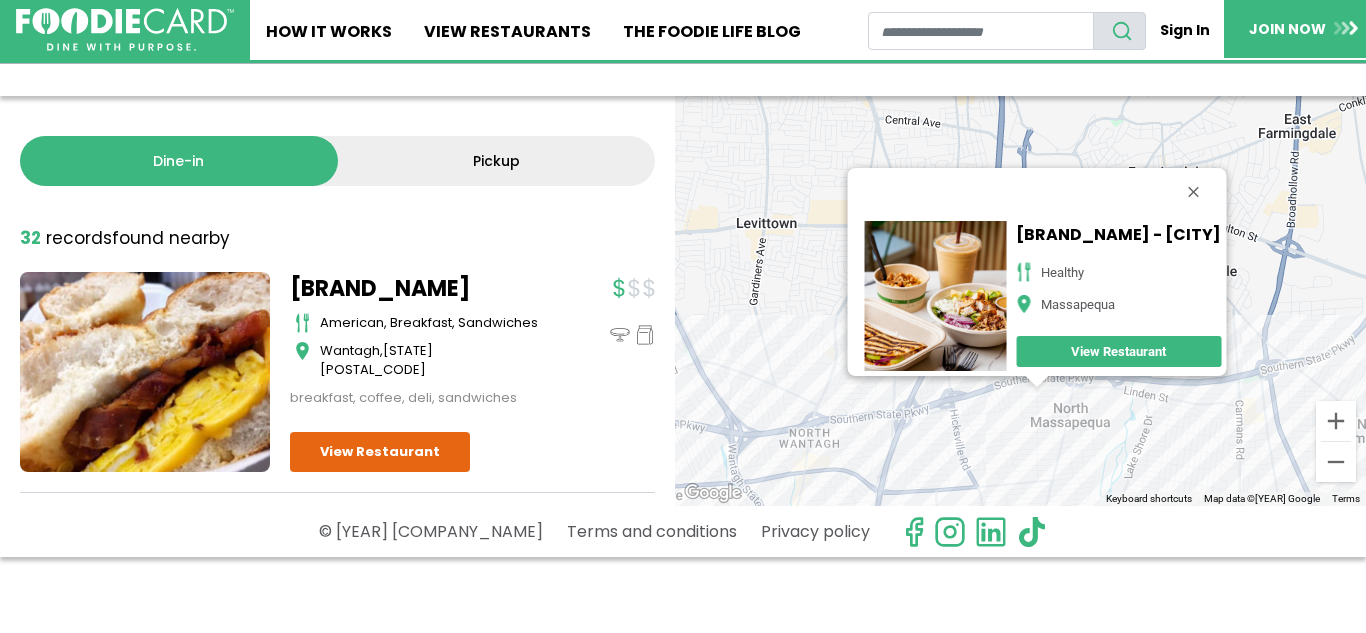 click on "To navigate the map with touch gestures double-tap and hold your finger on the map, then drag the map. [BRAND_NAME] - [CITY] healthy [CITY] View Restaurant" at bounding box center (1020, 301) 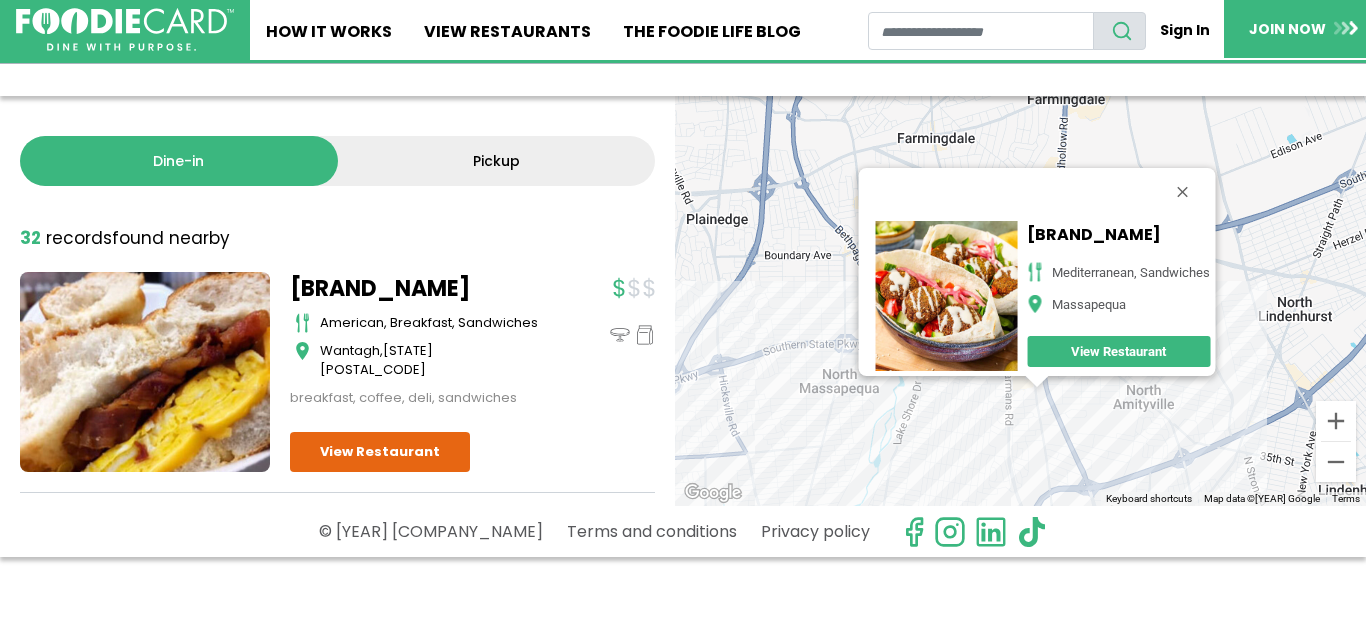 click on "[BRAND_NAME] [CUISINE_TYPE] [CITY] View Restaurant" at bounding box center [1020, 301] 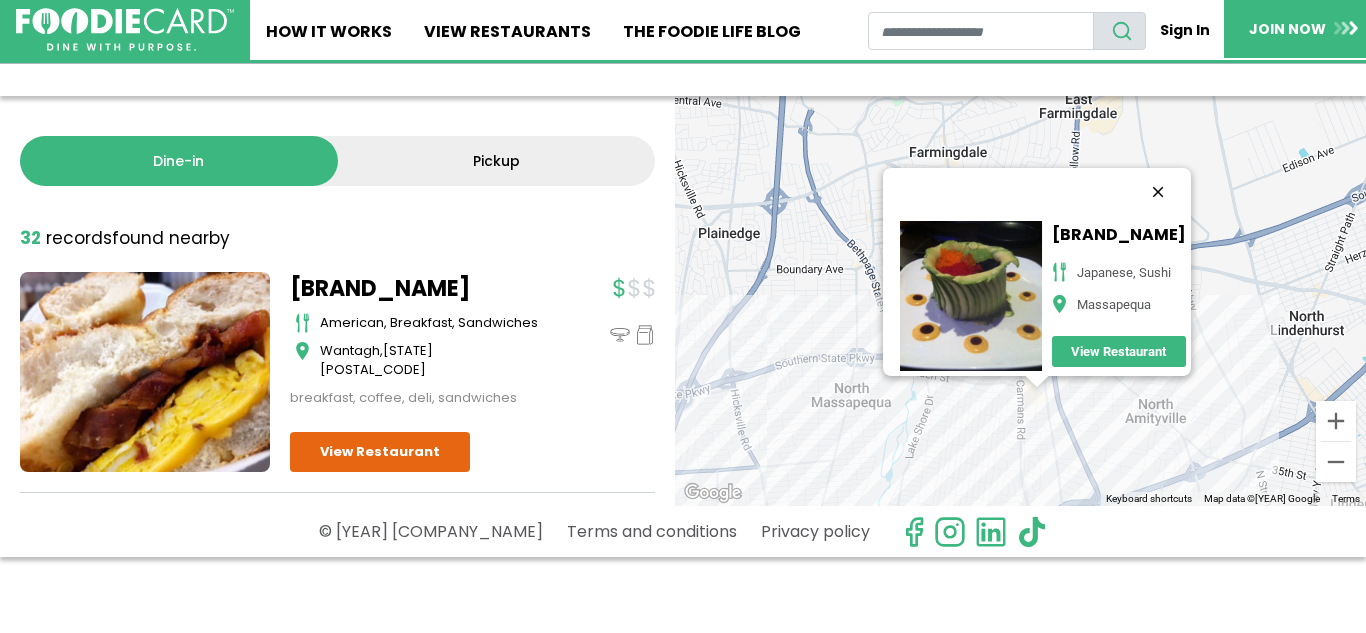 click at bounding box center [1157, 192] 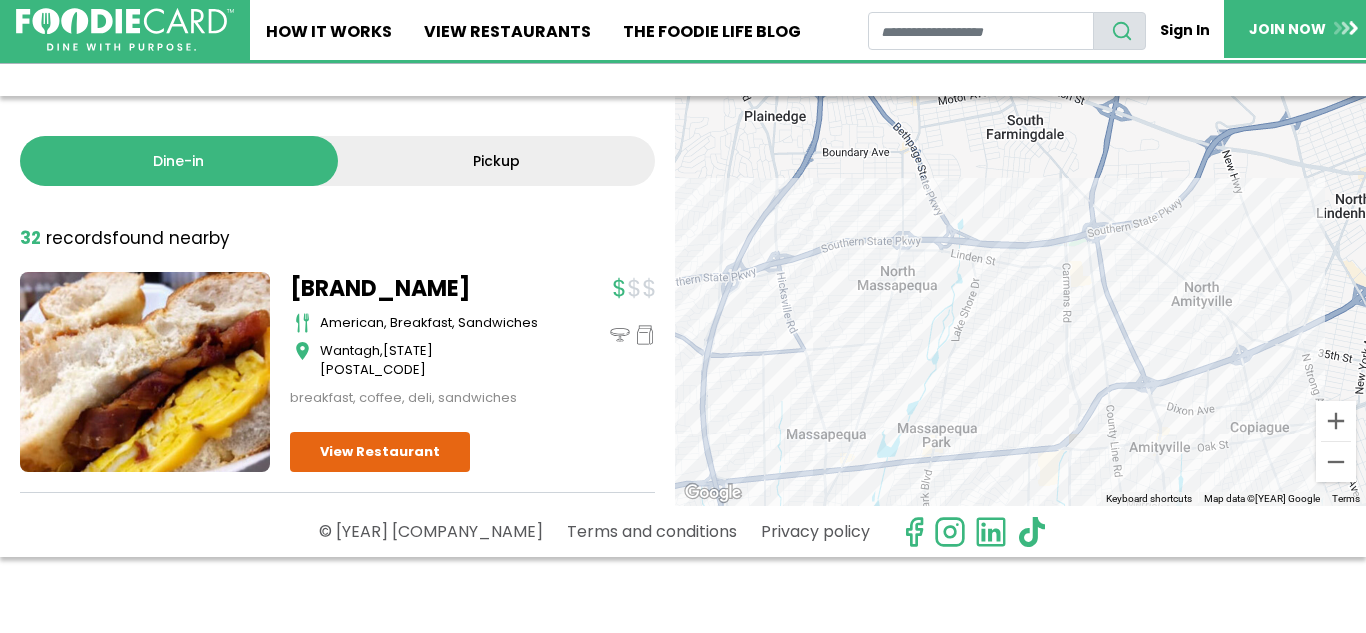 drag, startPoint x: 993, startPoint y: 461, endPoint x: 1047, endPoint y: 326, distance: 145.39944 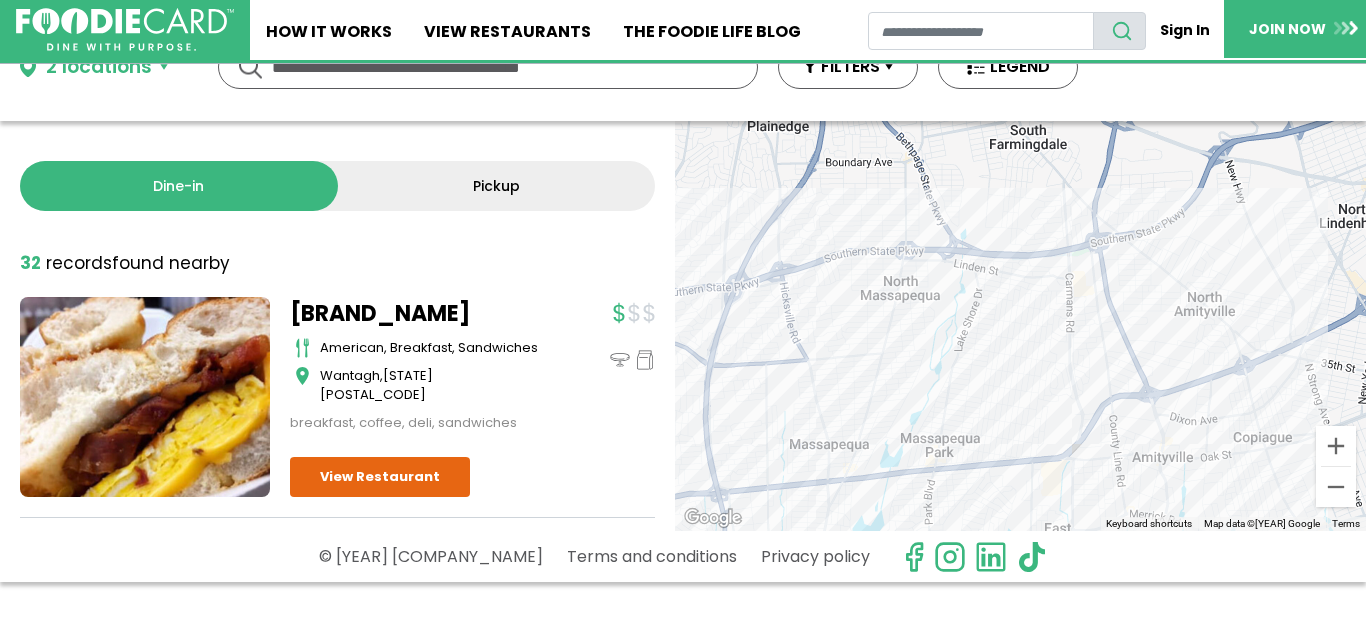 scroll, scrollTop: 0, scrollLeft: 0, axis: both 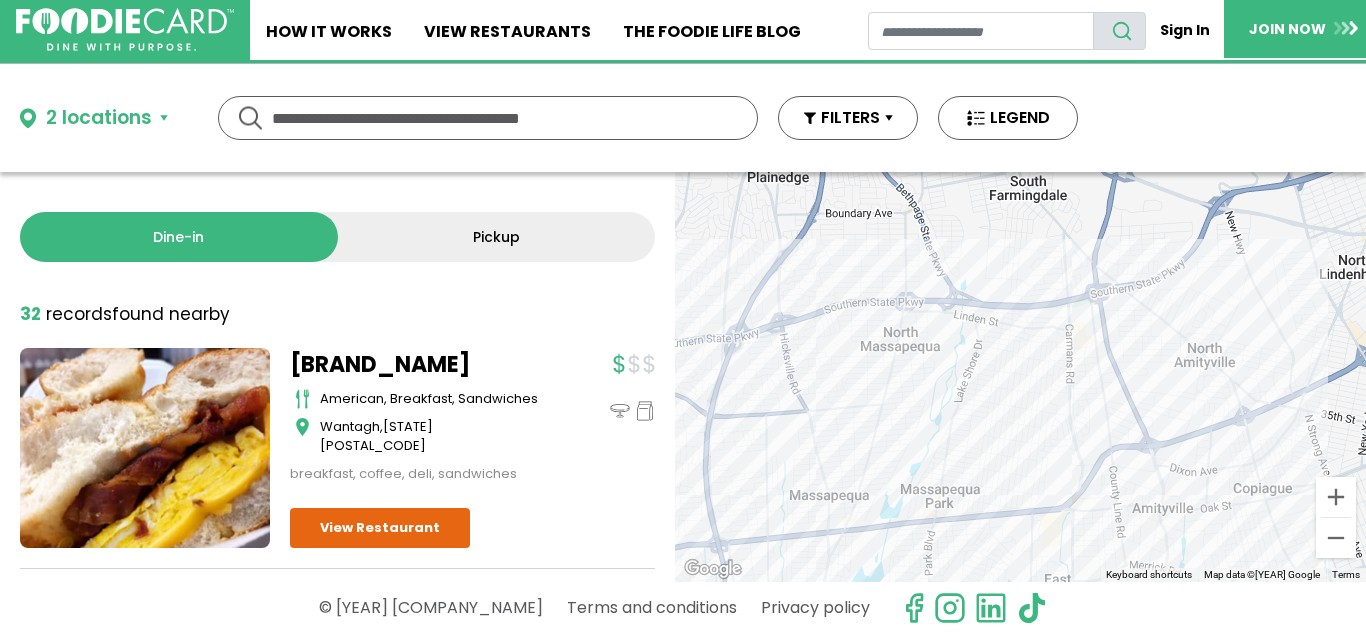 click on "2 locations" at bounding box center [99, 118] 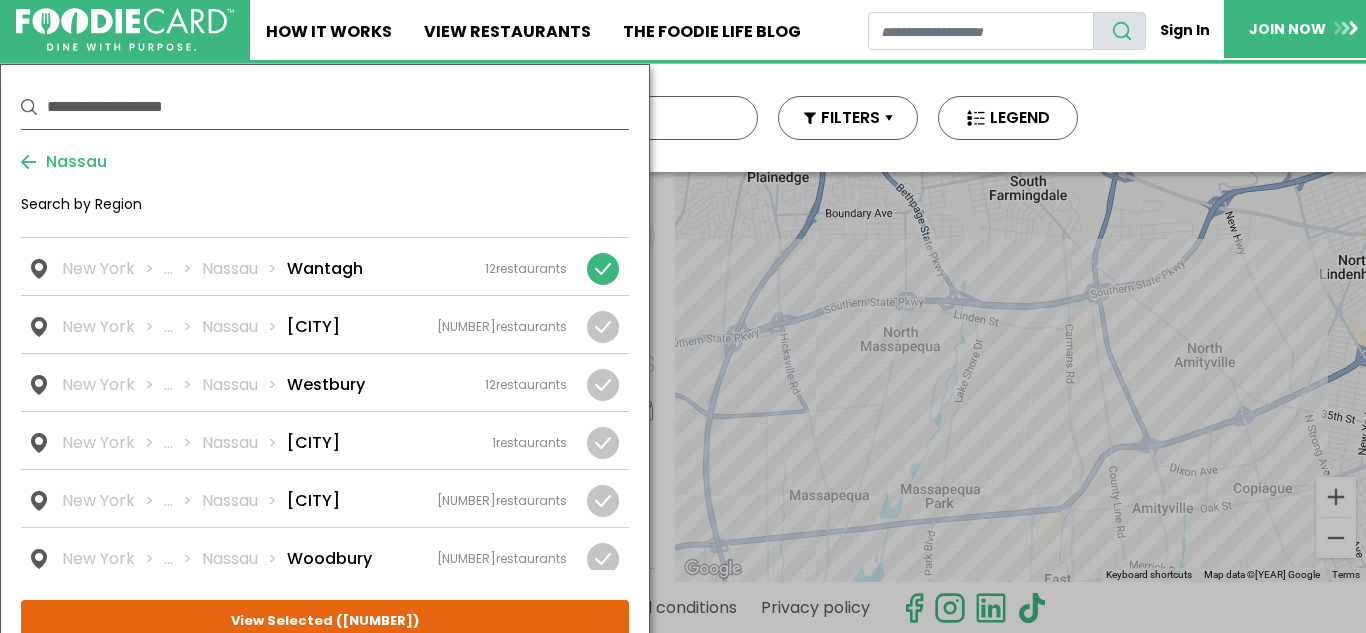 click on "Nassau" at bounding box center (64, 162) 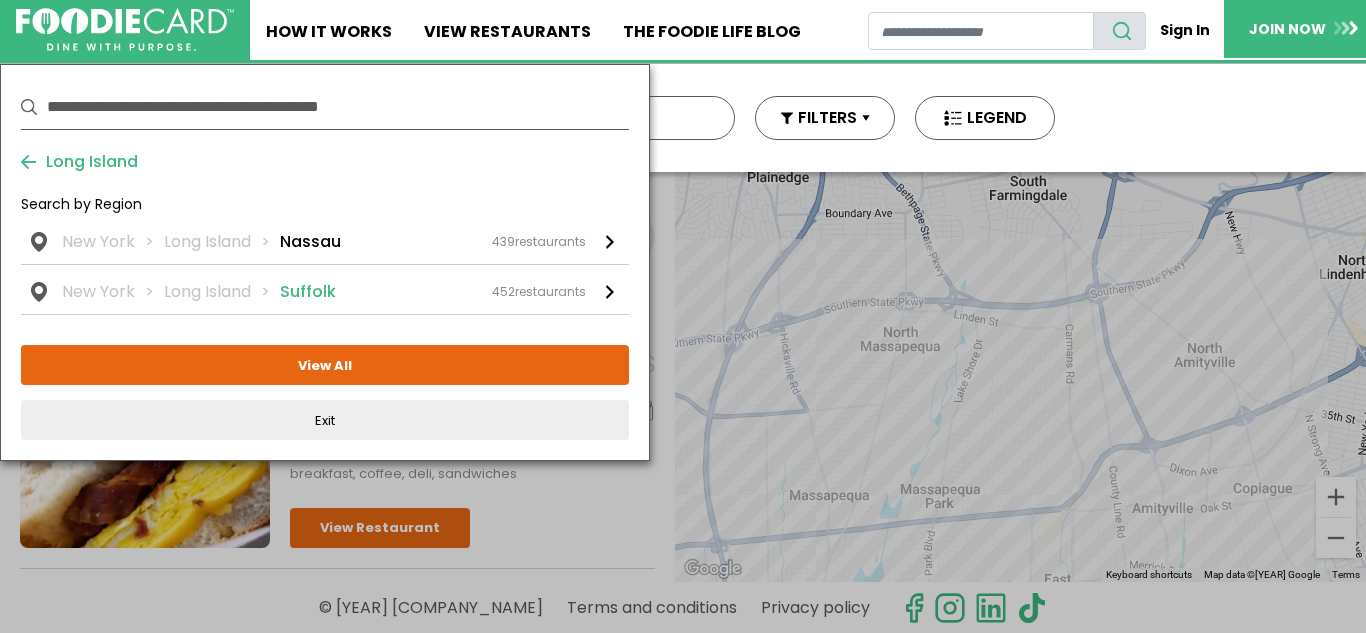 click on "[STATE]
Long Island
[COUNTY]
[NUMBER]  restaurants" at bounding box center [324, 292] 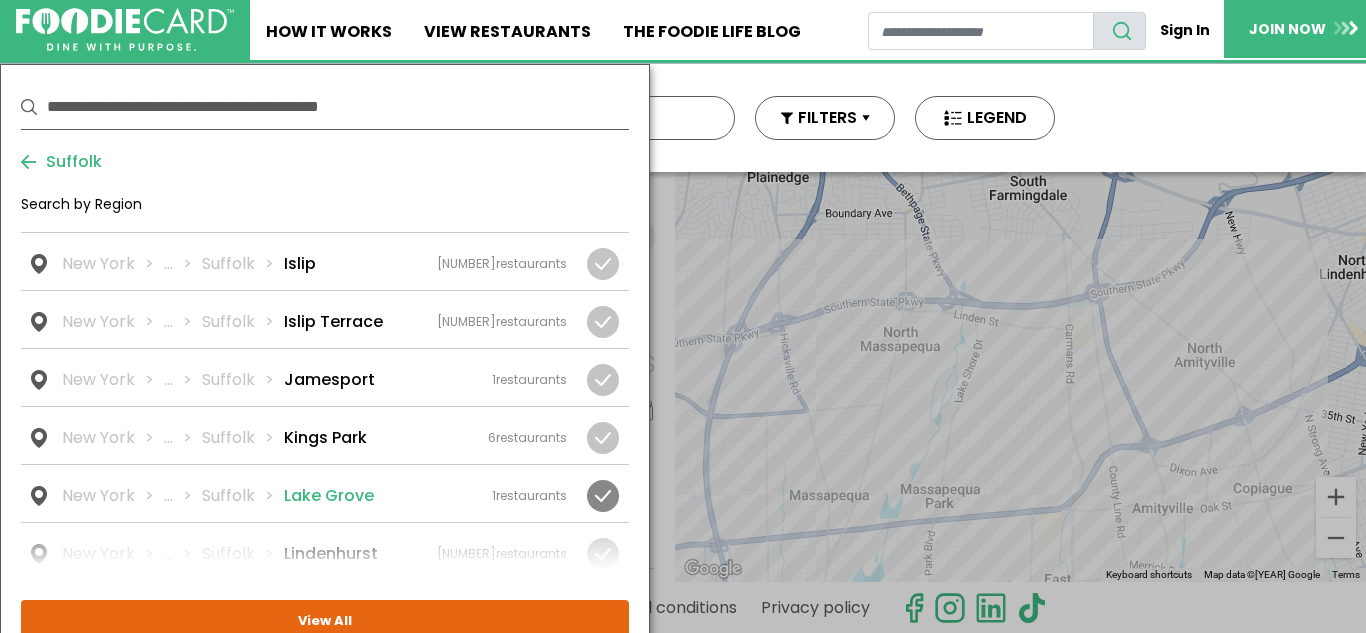 scroll, scrollTop: 1992, scrollLeft: 0, axis: vertical 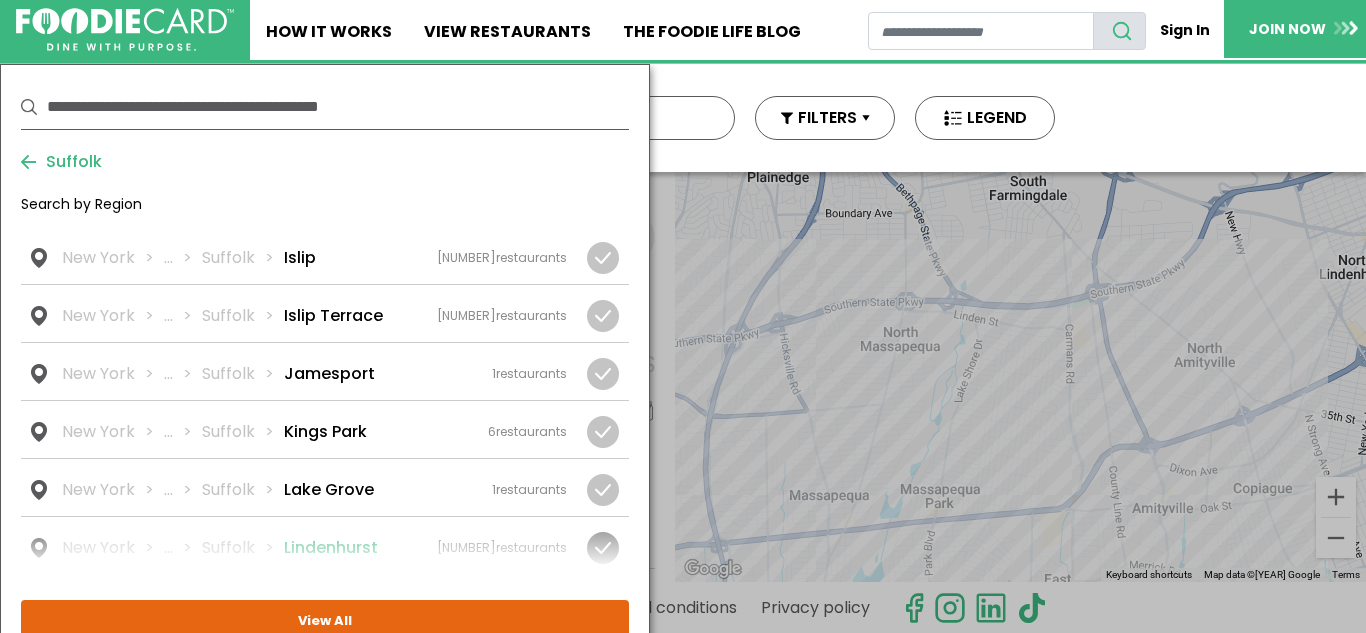click on "[STATE]
...
[COUNTY]
[CITY]
[NUMBER]  restaurants" at bounding box center (314, 548) 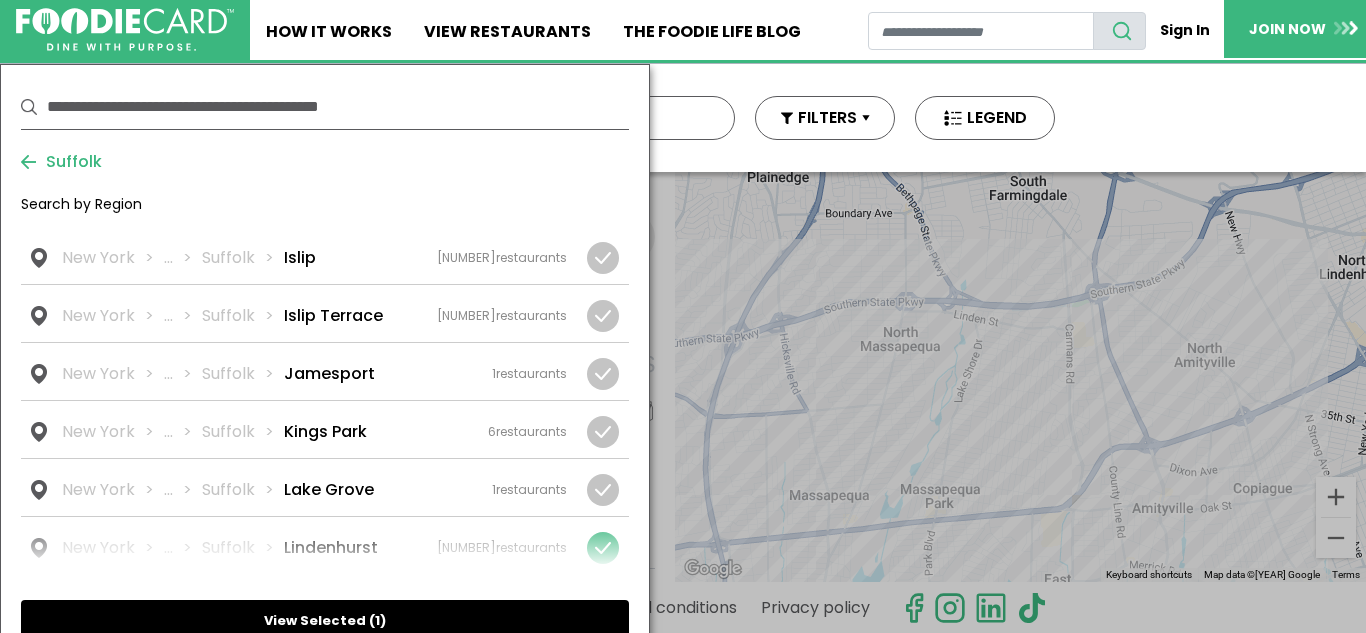 click on "View Selected ( [NUMBER] )" at bounding box center [325, 620] 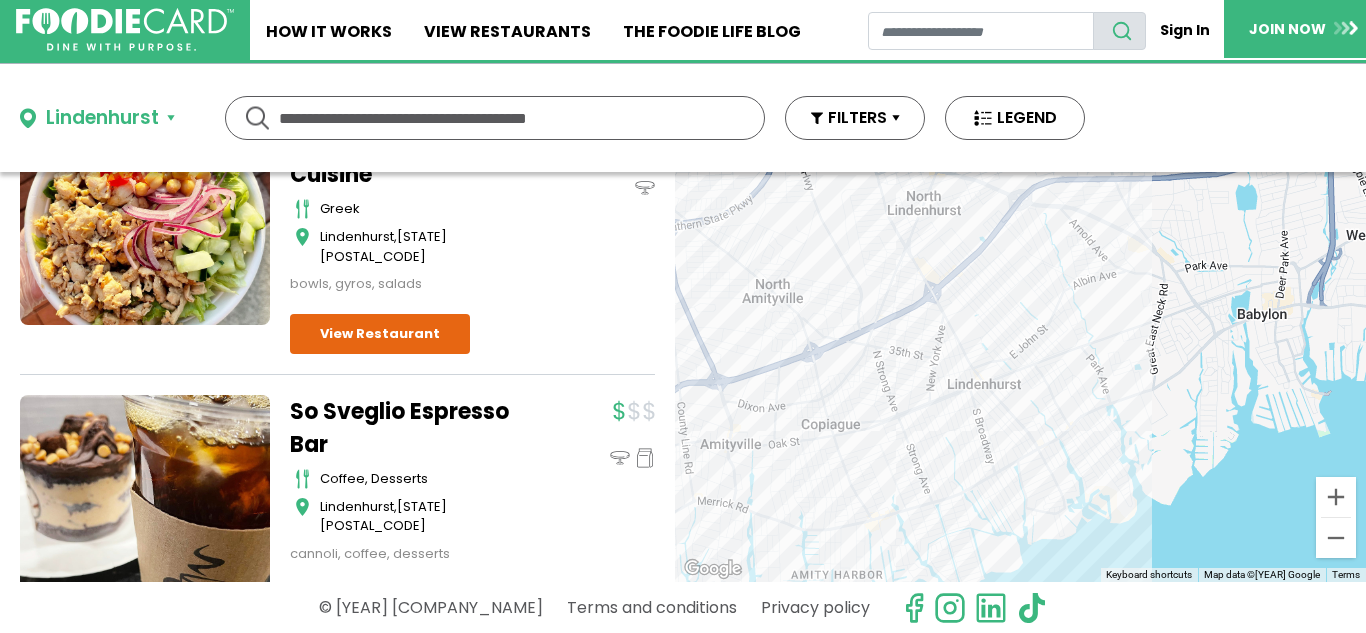scroll, scrollTop: 2300, scrollLeft: 0, axis: vertical 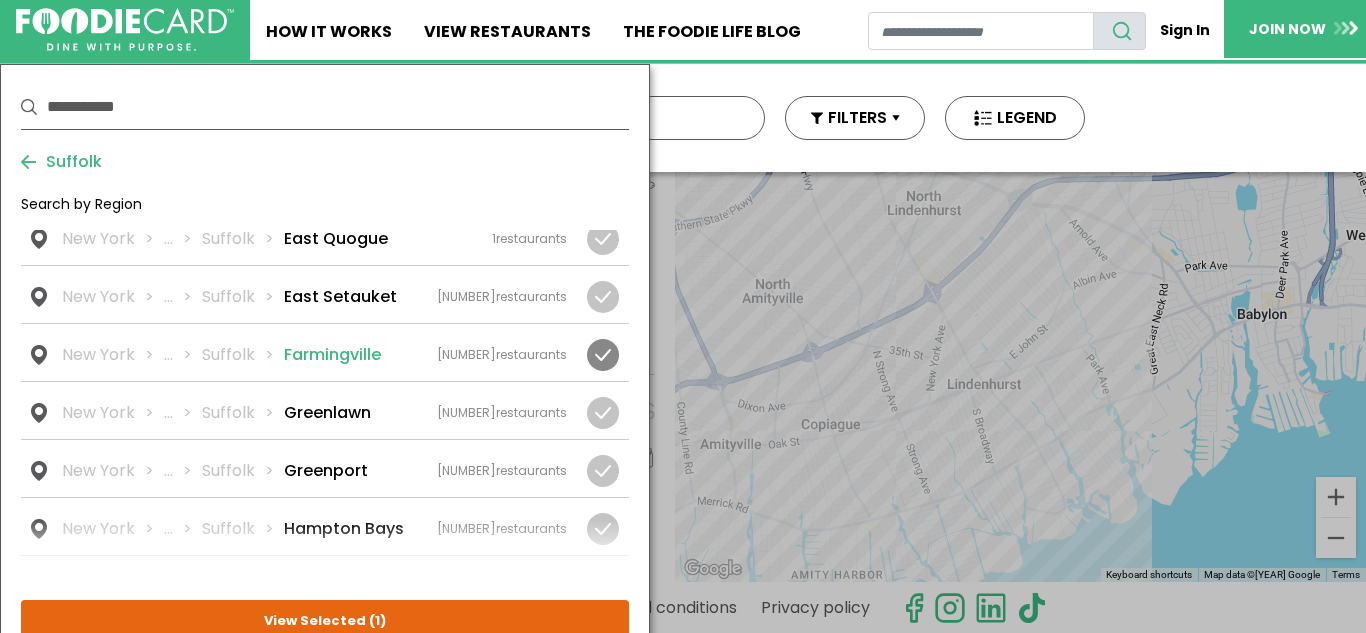 click on "Farmingville" at bounding box center (332, 355) 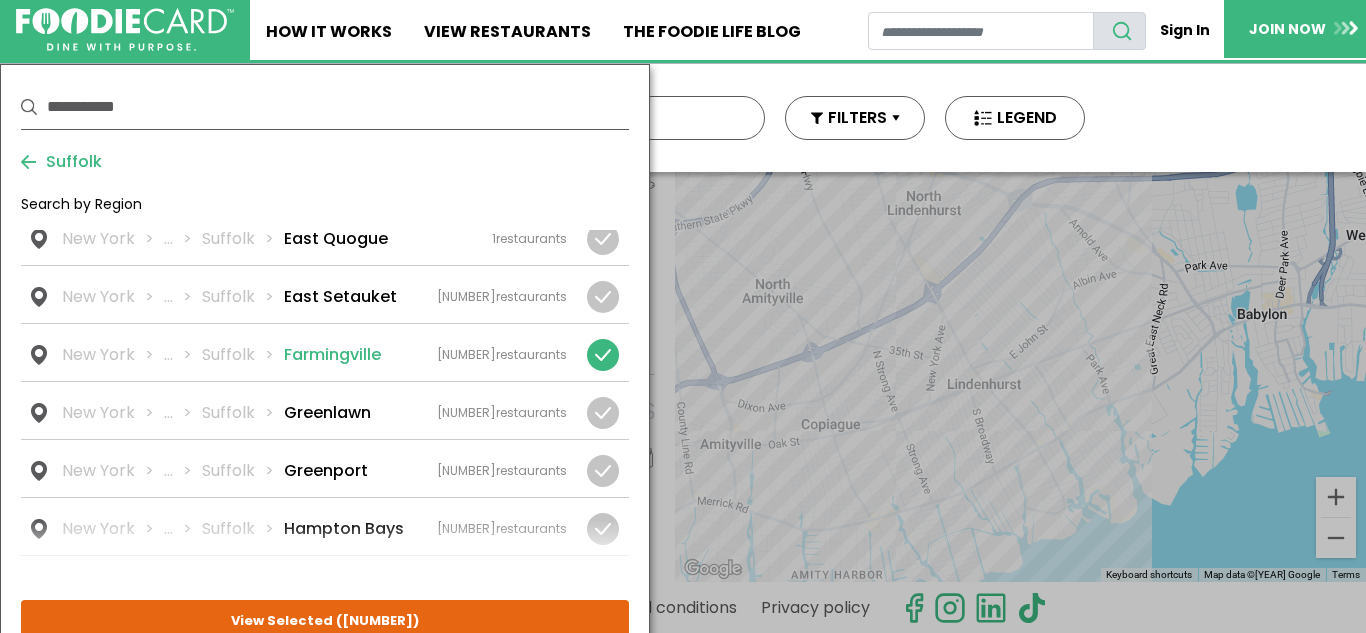 click on "[STATE]
...
[COUNTY]
[CITY]
[NUMBER]  restaurants" at bounding box center [314, 355] 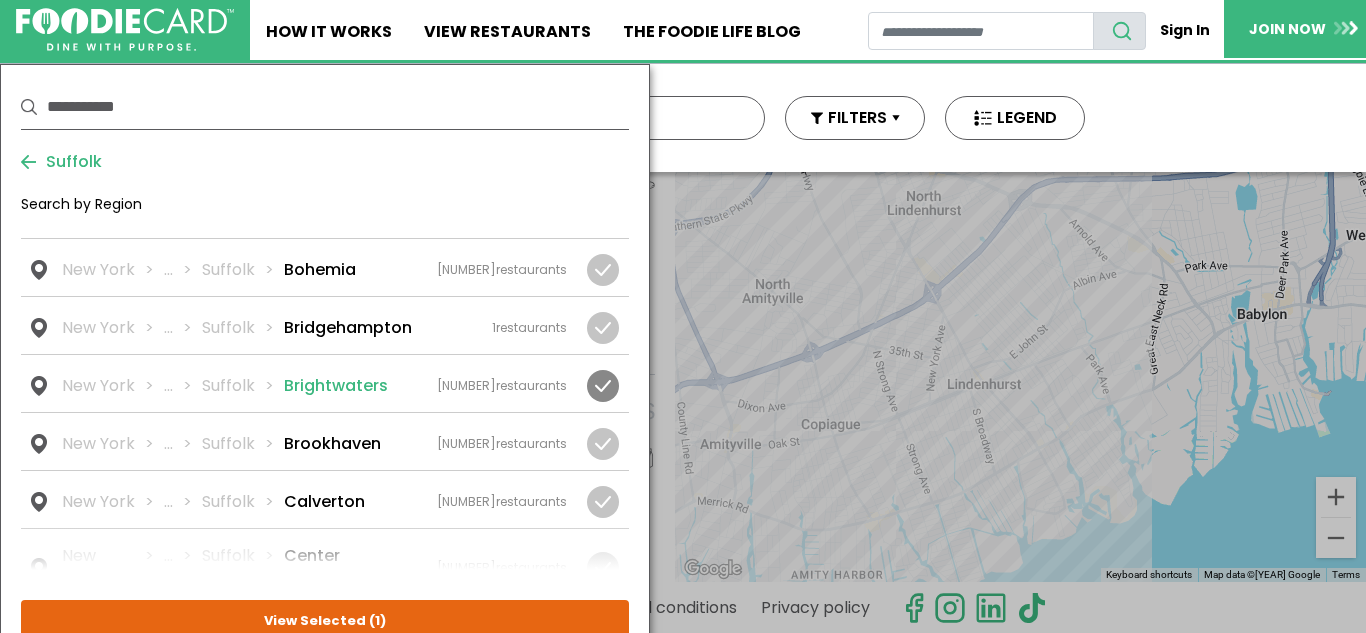scroll, scrollTop: 345, scrollLeft: 0, axis: vertical 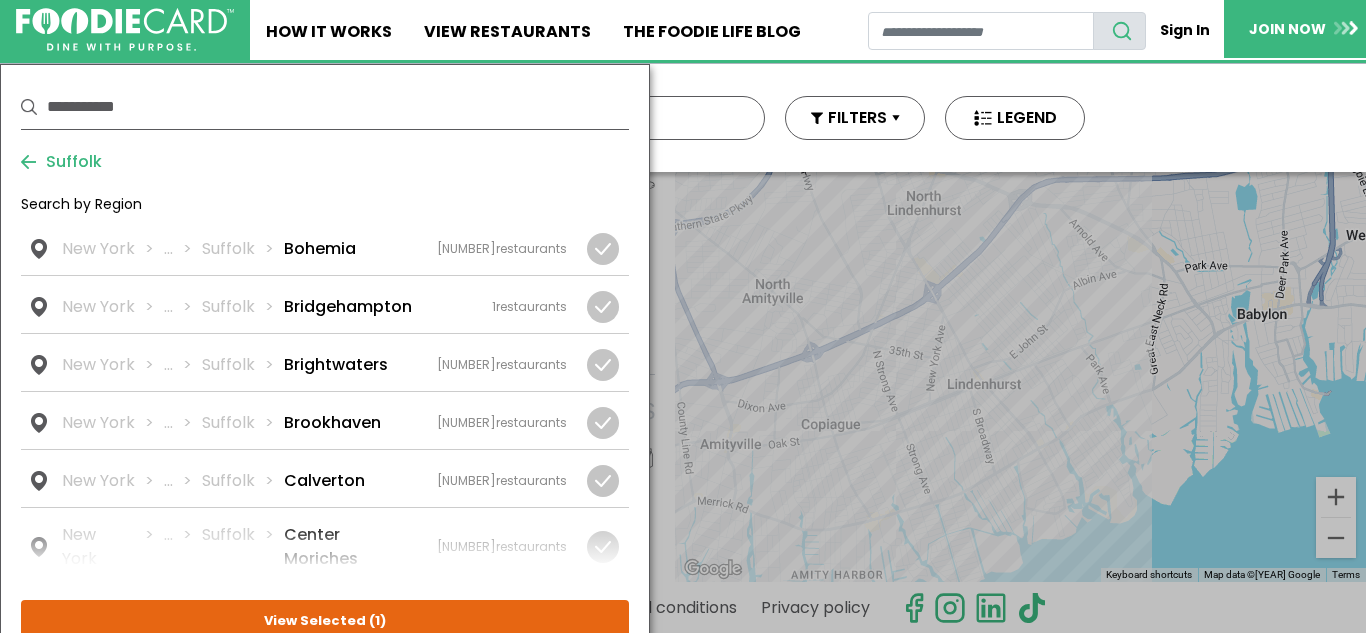 click on "Suffolk" at bounding box center [61, 162] 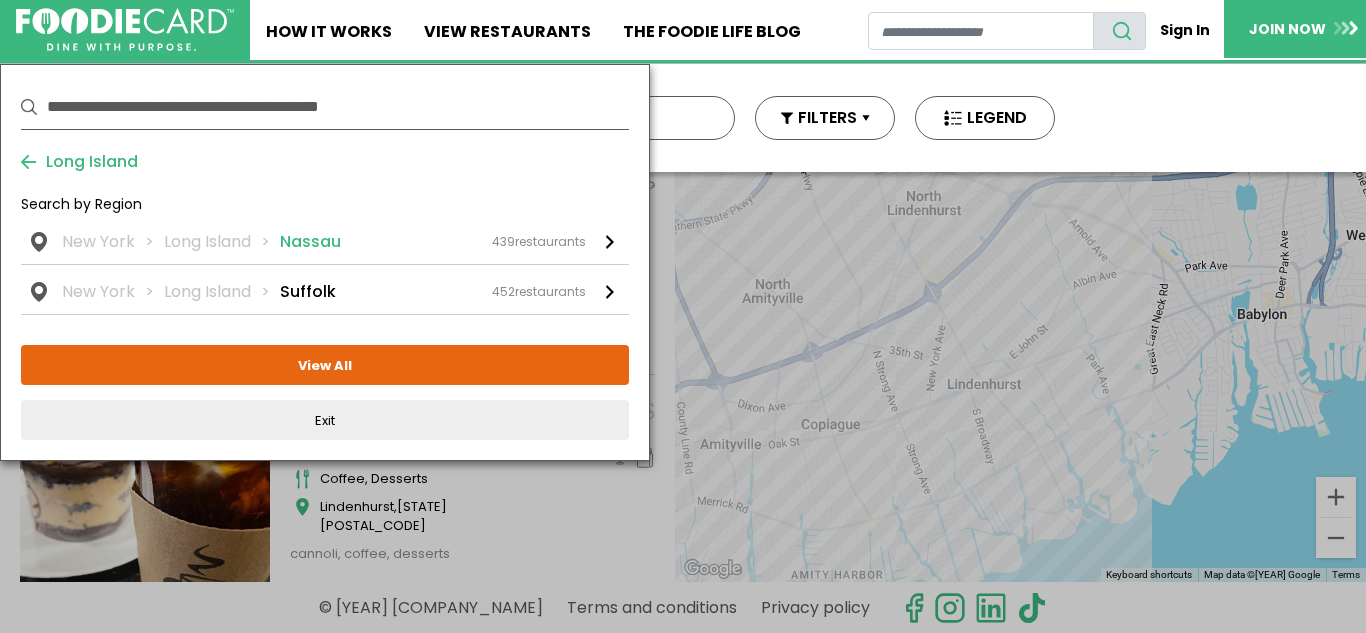 click on "Nassau" at bounding box center (310, 242) 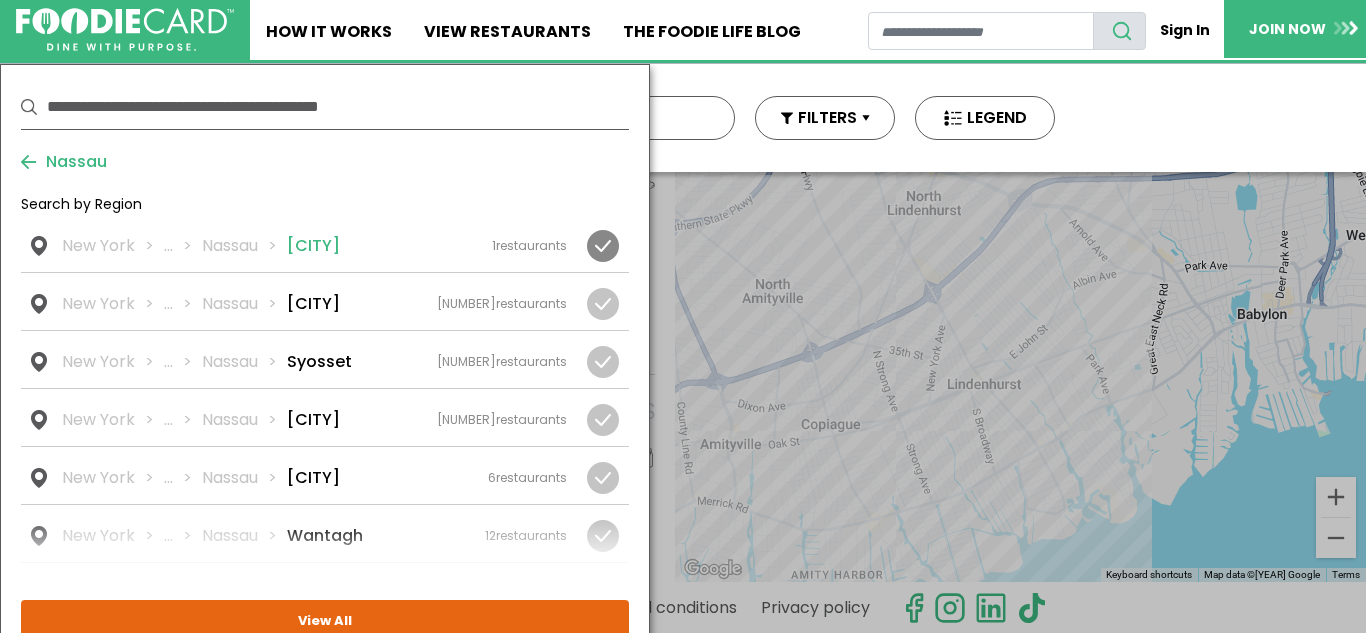 scroll, scrollTop: 2851, scrollLeft: 0, axis: vertical 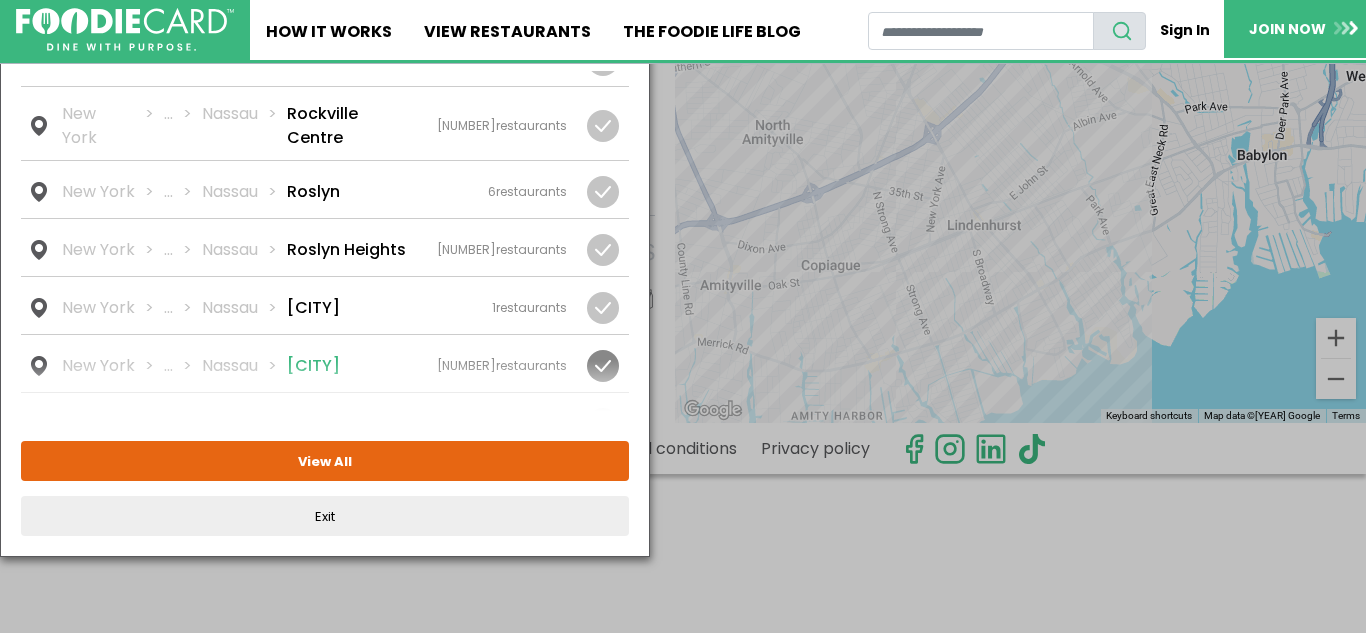 click on "[STATE]
...
[COUNTY]
[CITY]
[NUMBER]  restaurants" at bounding box center [314, 366] 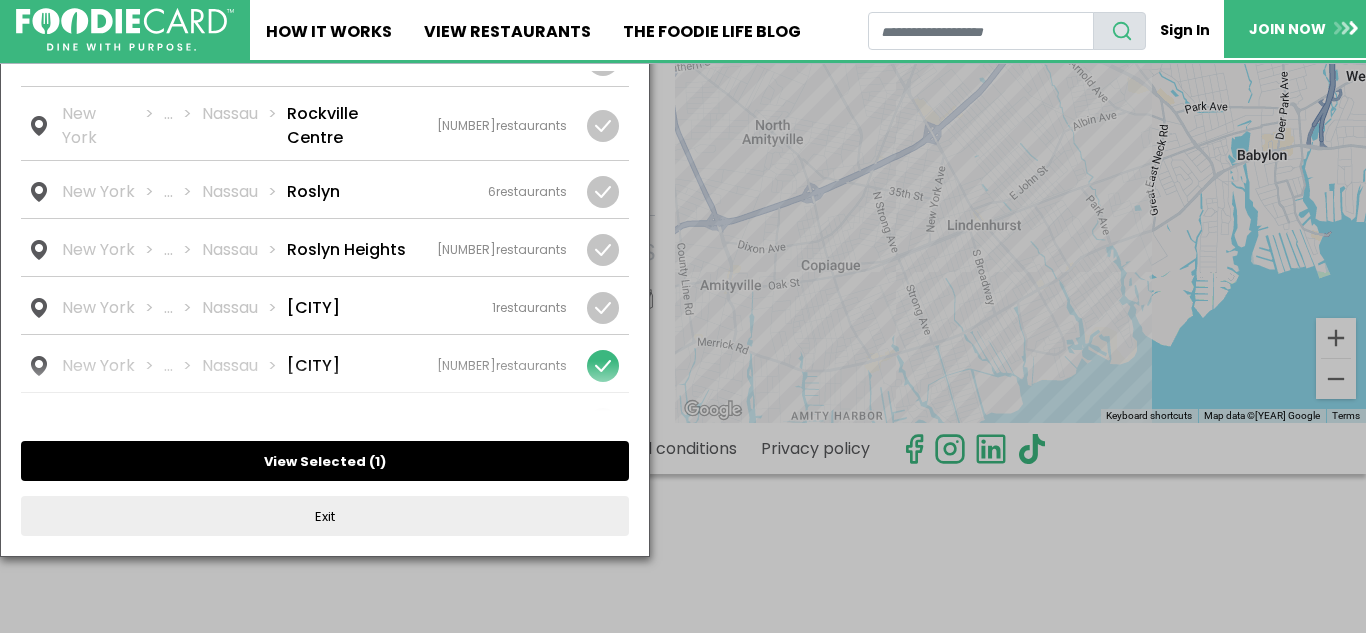 click on "View Selected ( [NUMBER] )" at bounding box center (325, 461) 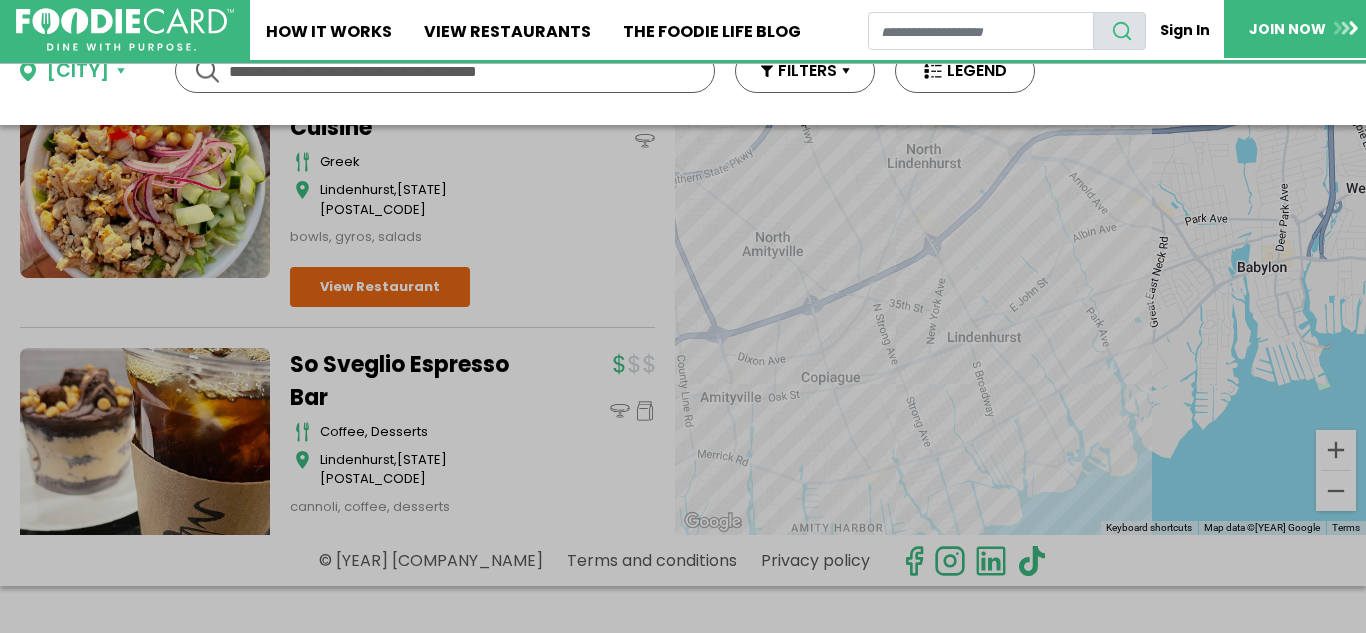 scroll, scrollTop: 0, scrollLeft: 0, axis: both 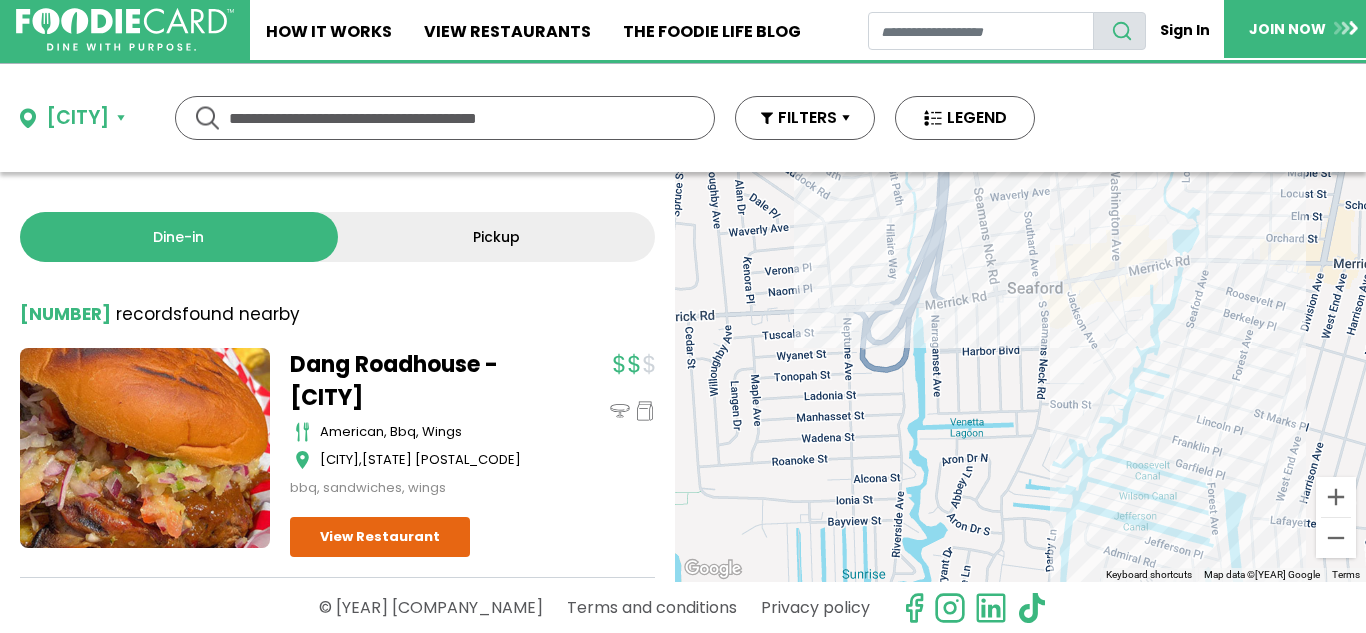 click at bounding box center [445, 118] 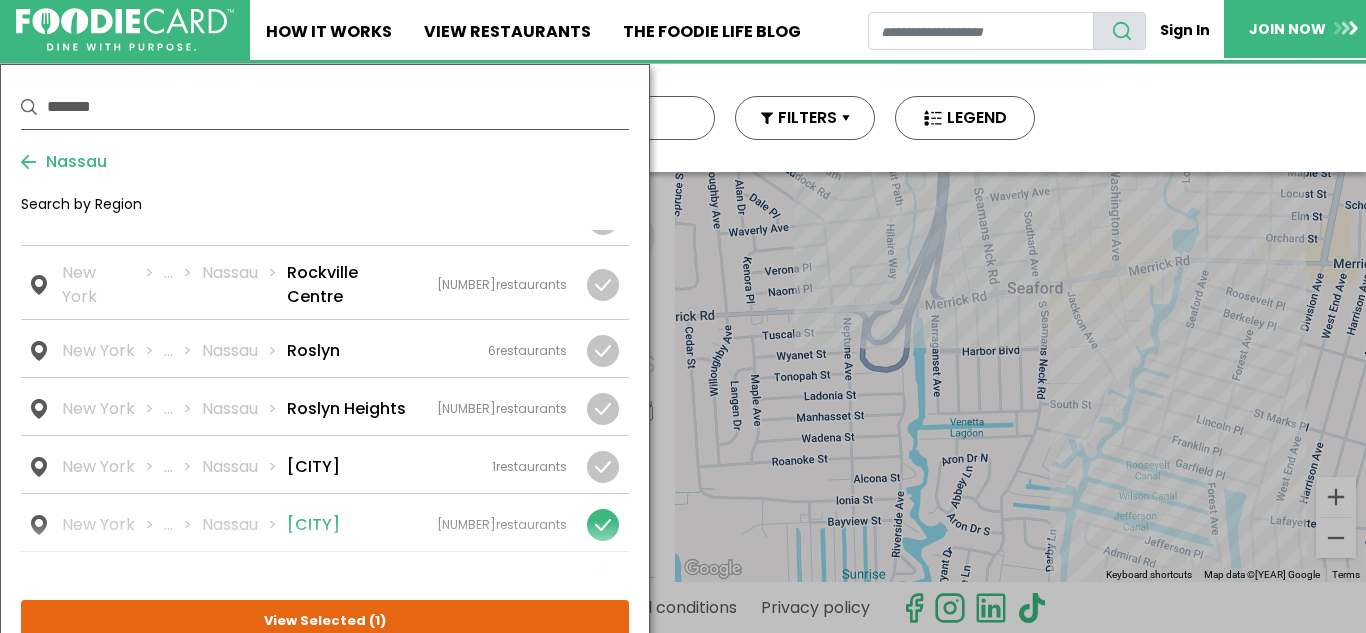 click on "[STATE]
...
[COUNTY]
[CITY]
[NUMBER]  restaurants" at bounding box center (314, 525) 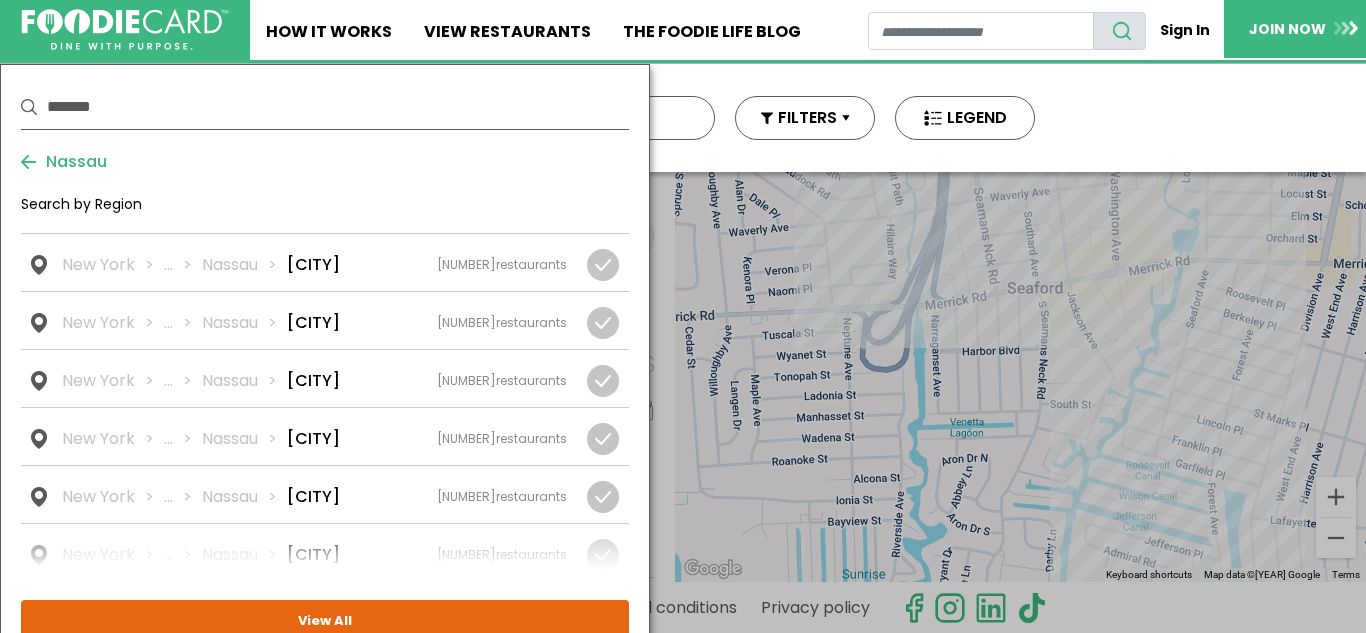 scroll, scrollTop: 733, scrollLeft: 0, axis: vertical 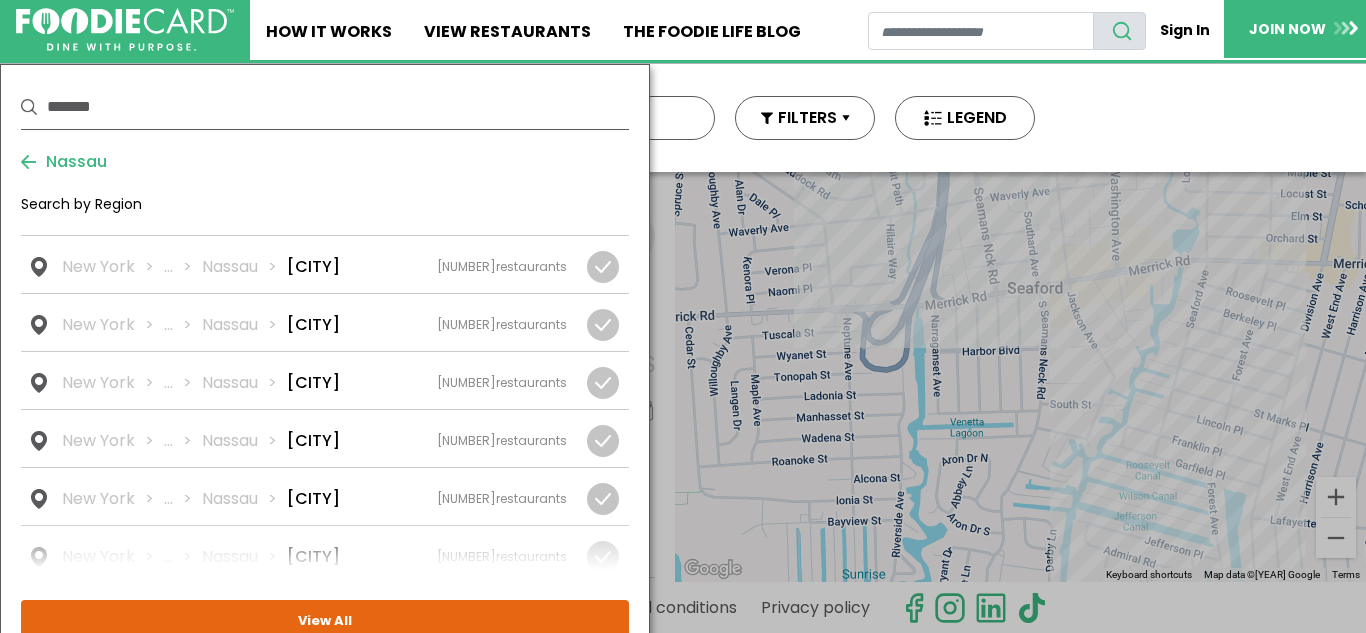 click on "Nassau" at bounding box center [71, 162] 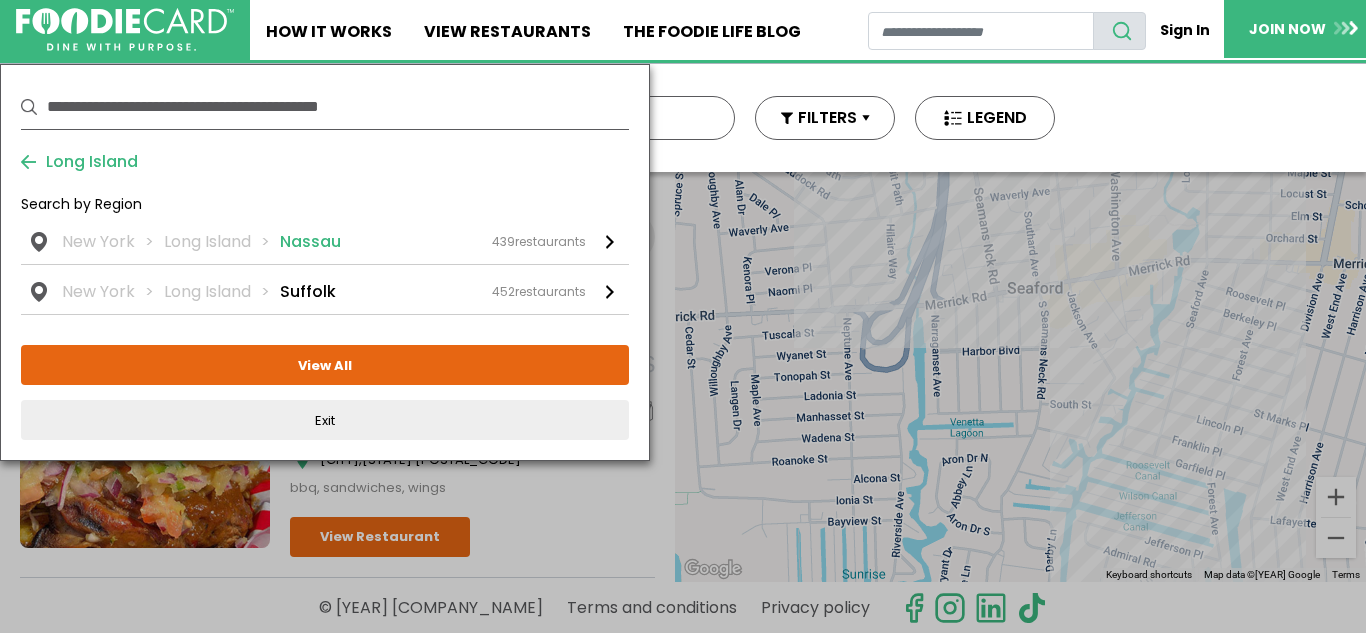 click on "Nassau" at bounding box center (310, 242) 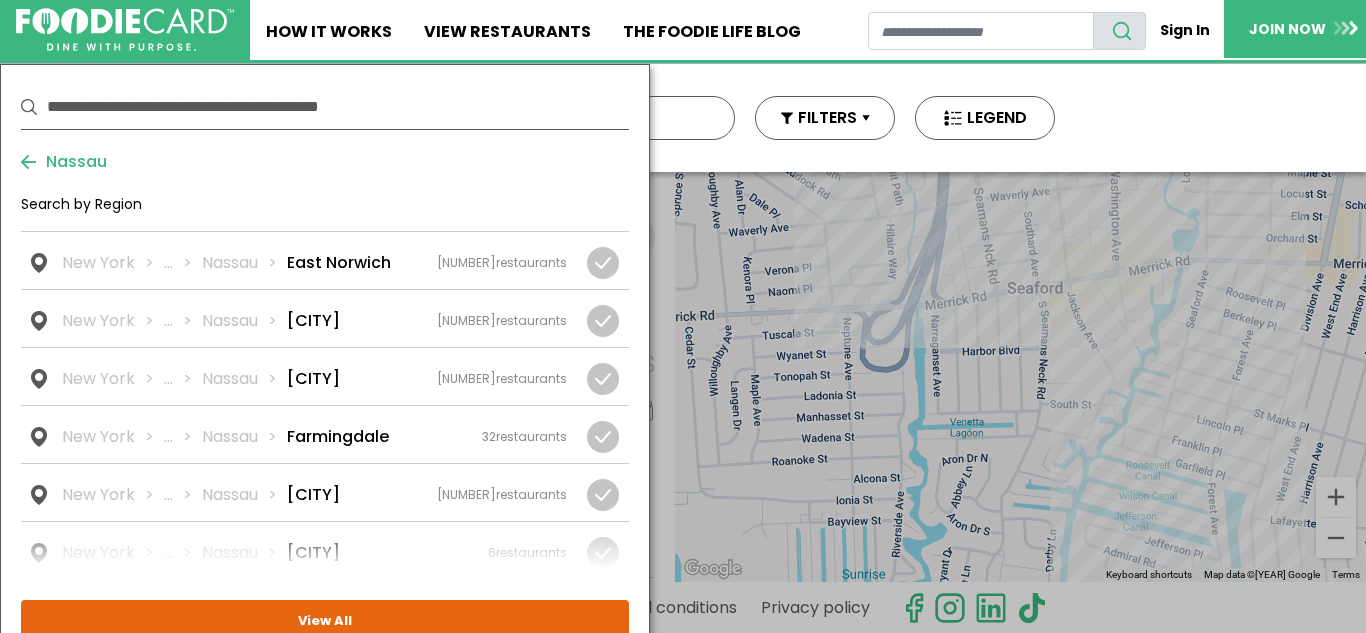 scroll, scrollTop: 395, scrollLeft: 0, axis: vertical 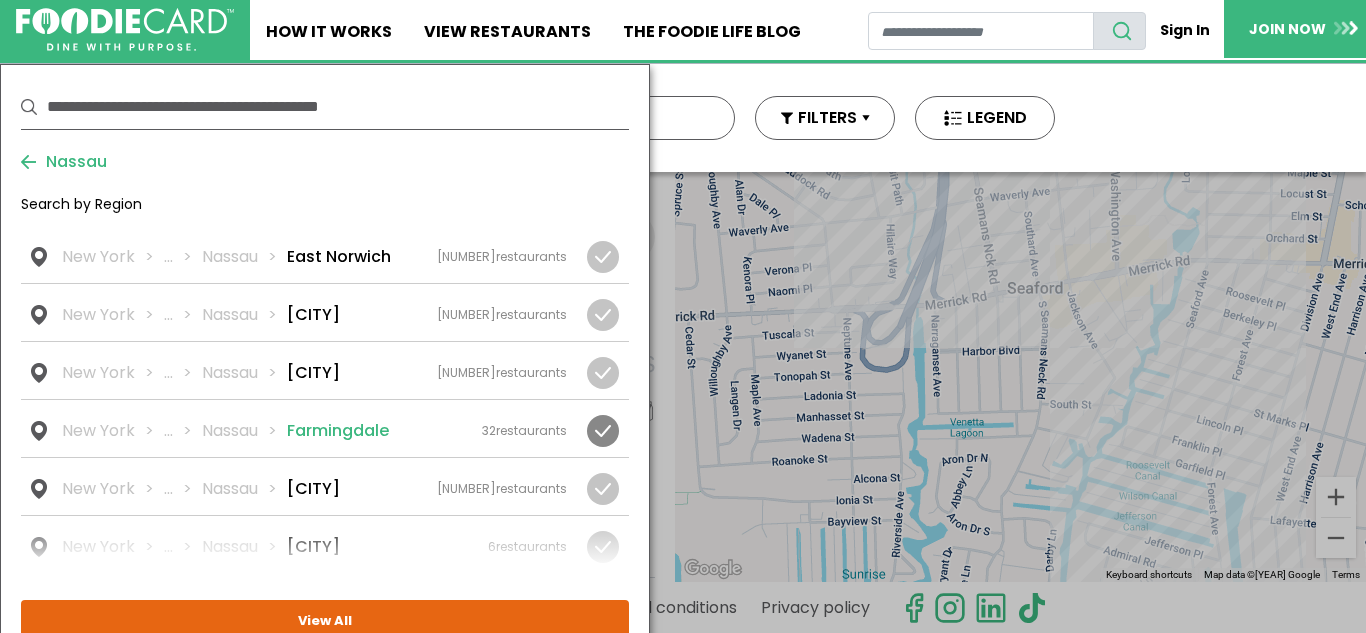 click on "Farmingdale" at bounding box center [338, 431] 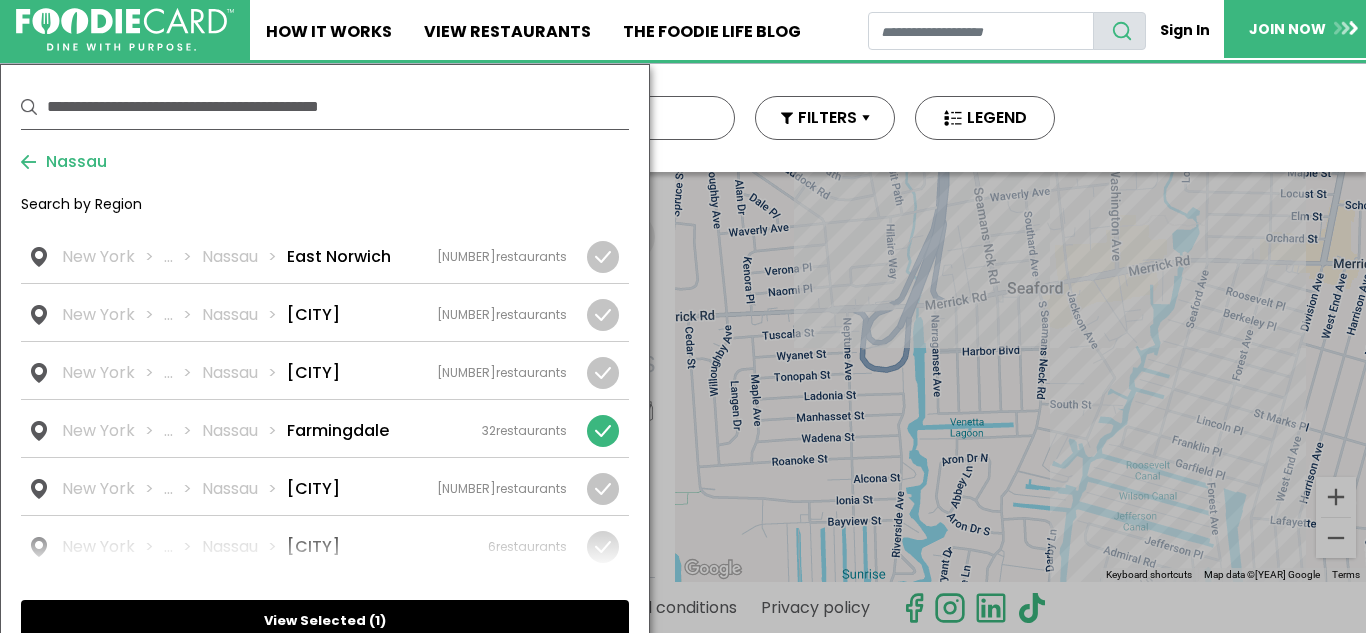 click on "View Selected ( [NUMBER] )" at bounding box center [325, 620] 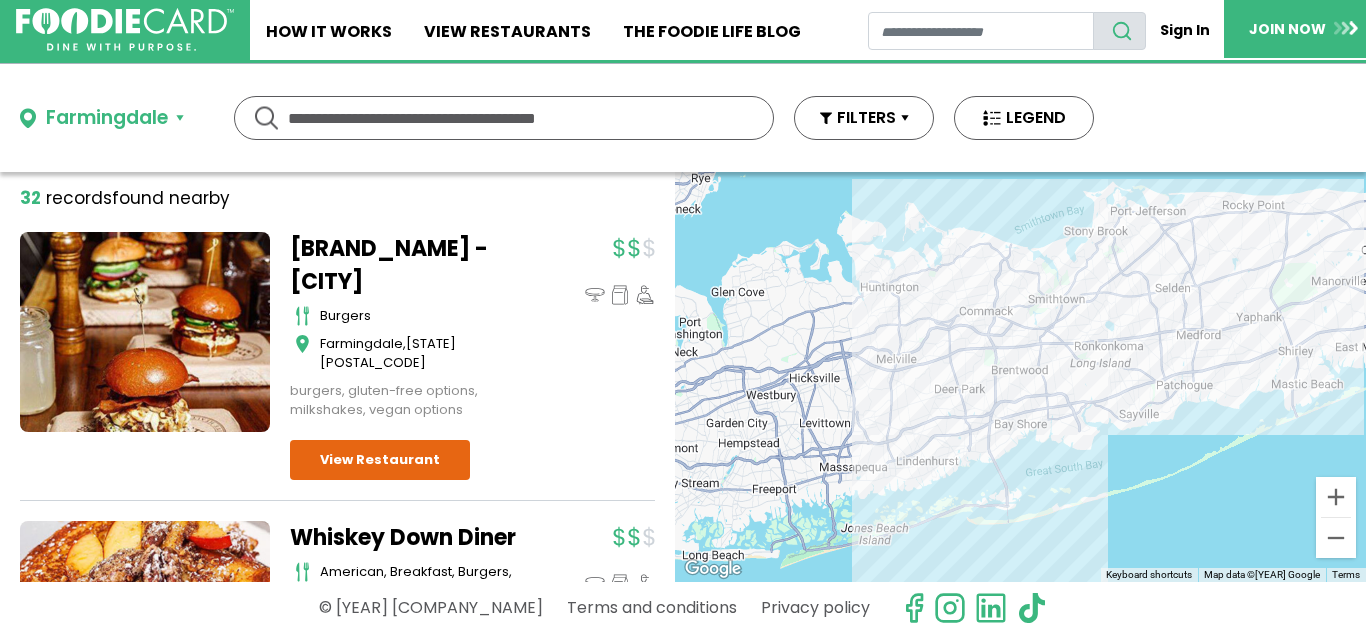 scroll, scrollTop: 117, scrollLeft: 0, axis: vertical 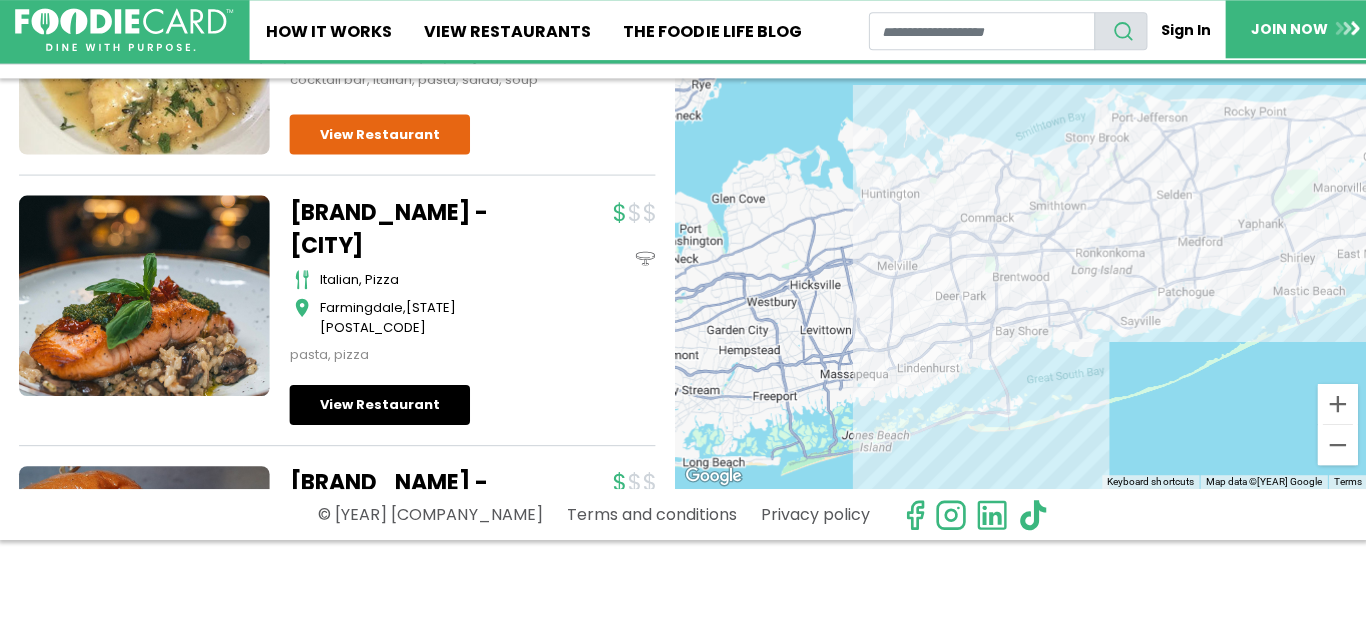 click on "View Restaurant" at bounding box center [380, 404] 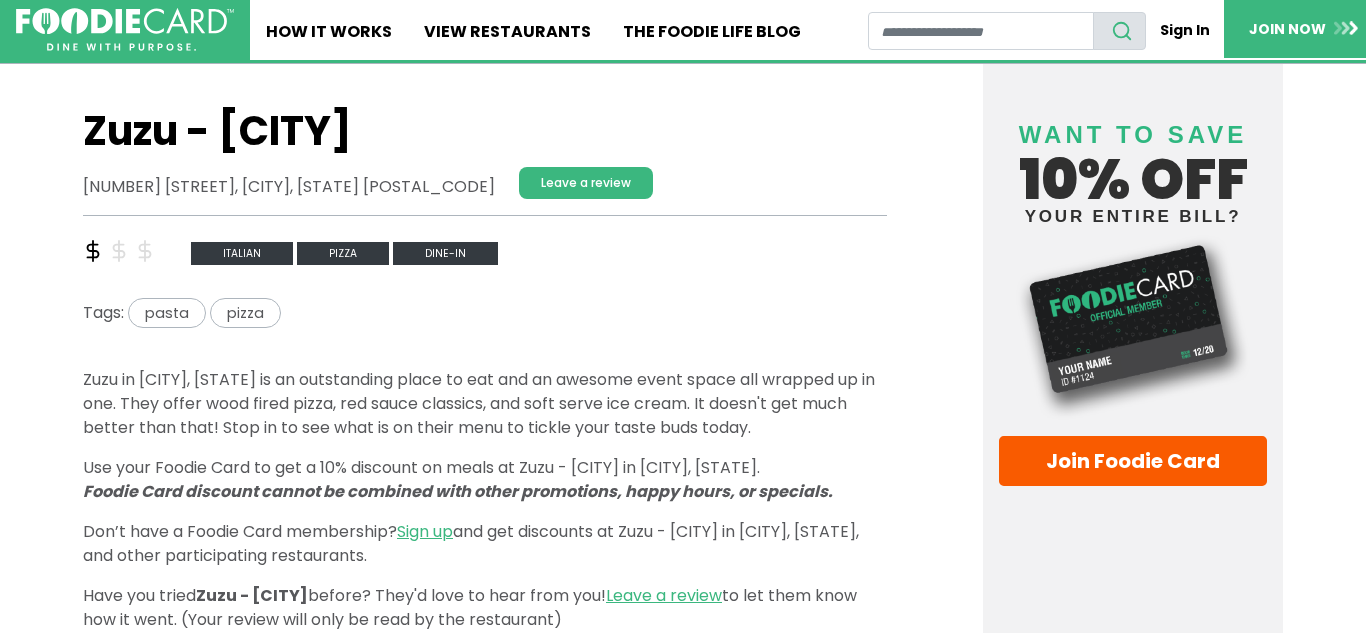 scroll, scrollTop: 453, scrollLeft: 0, axis: vertical 